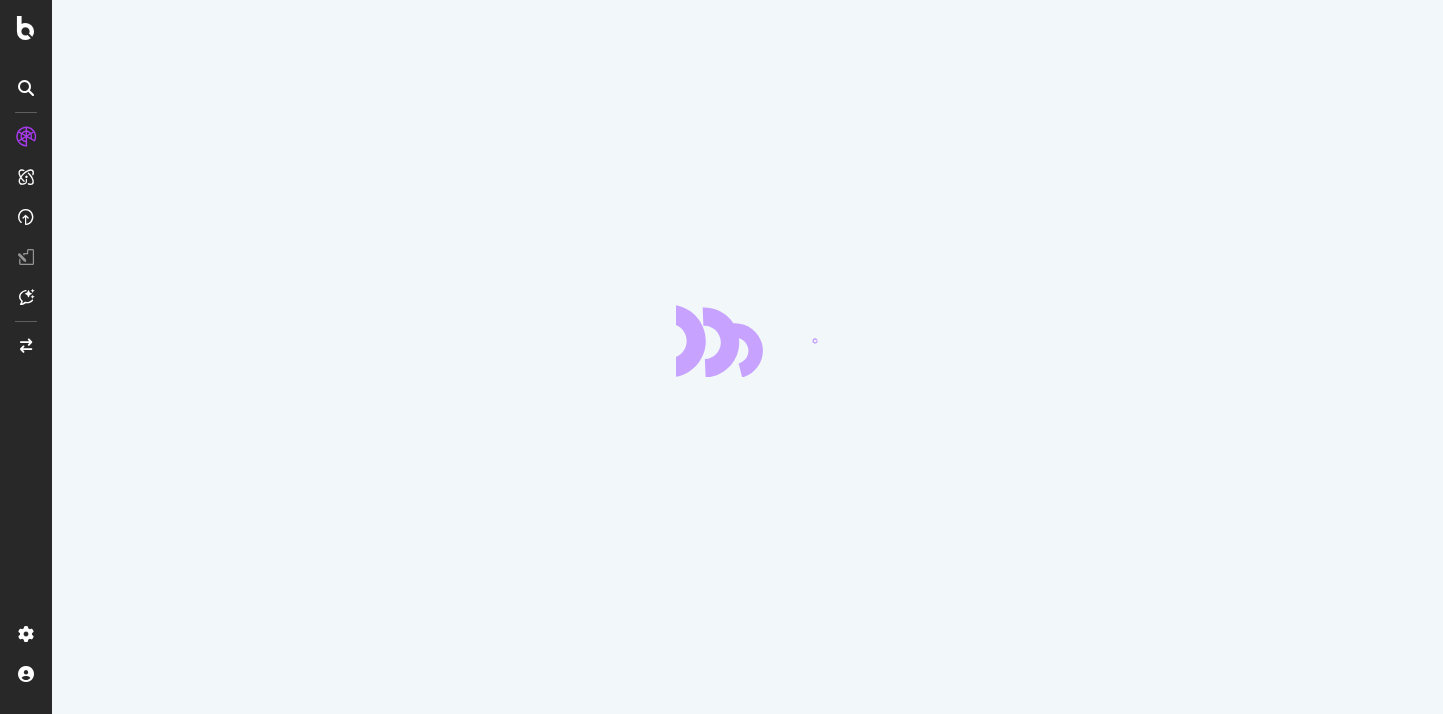 scroll, scrollTop: 0, scrollLeft: 0, axis: both 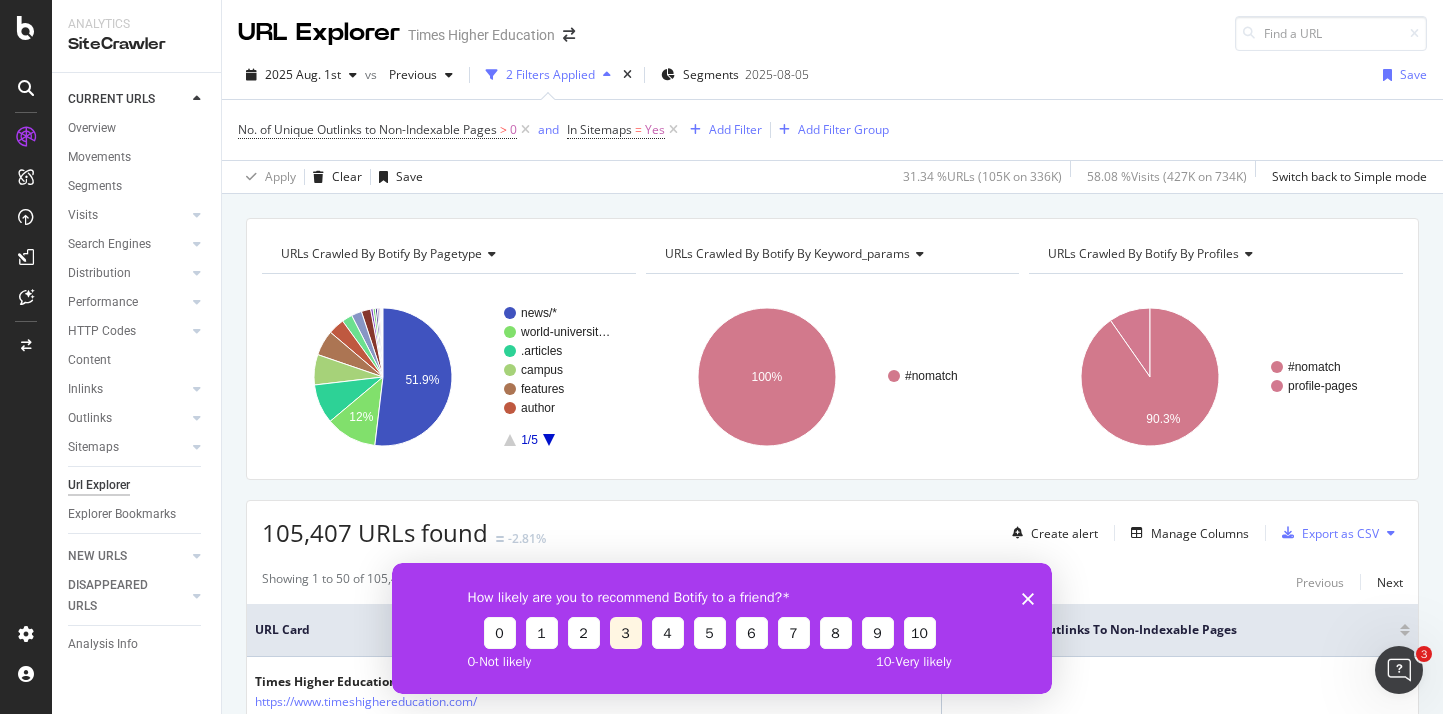 click on "3" at bounding box center [625, 632] 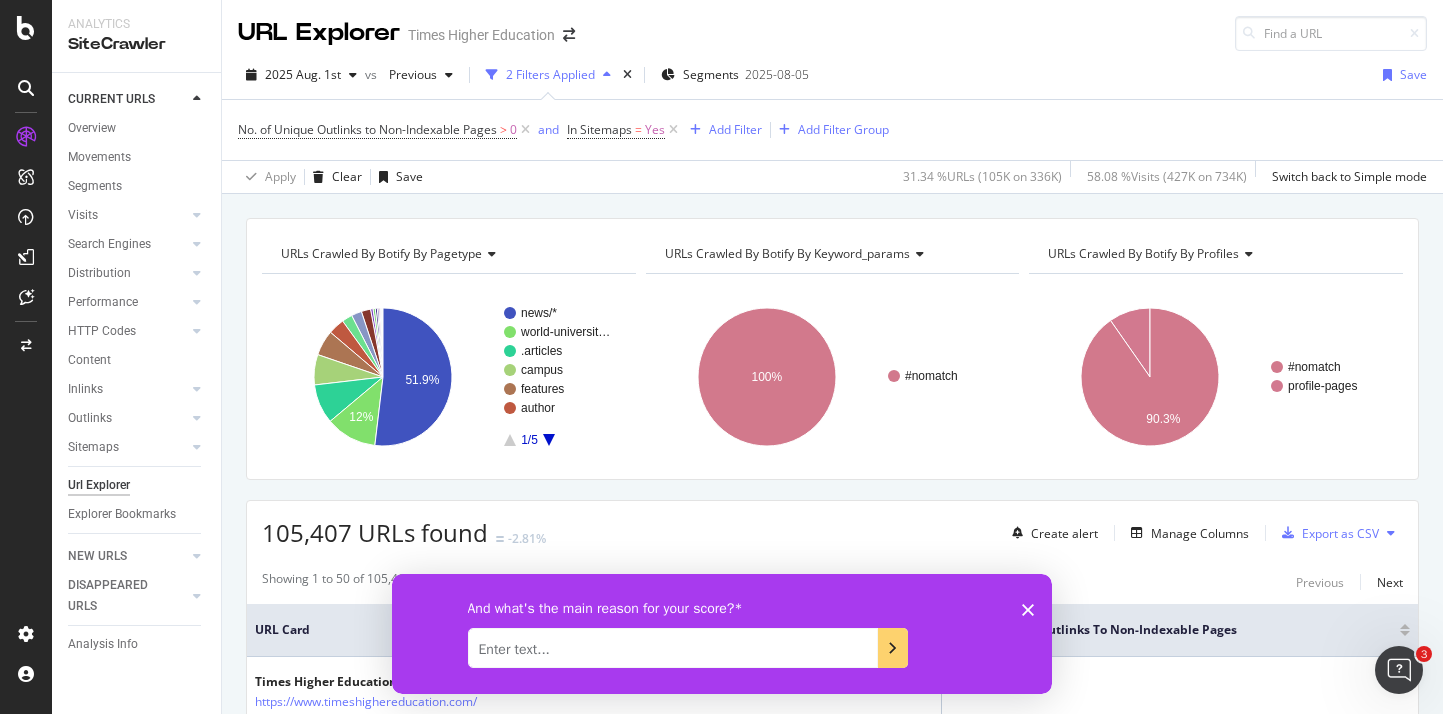 click at bounding box center (672, 647) 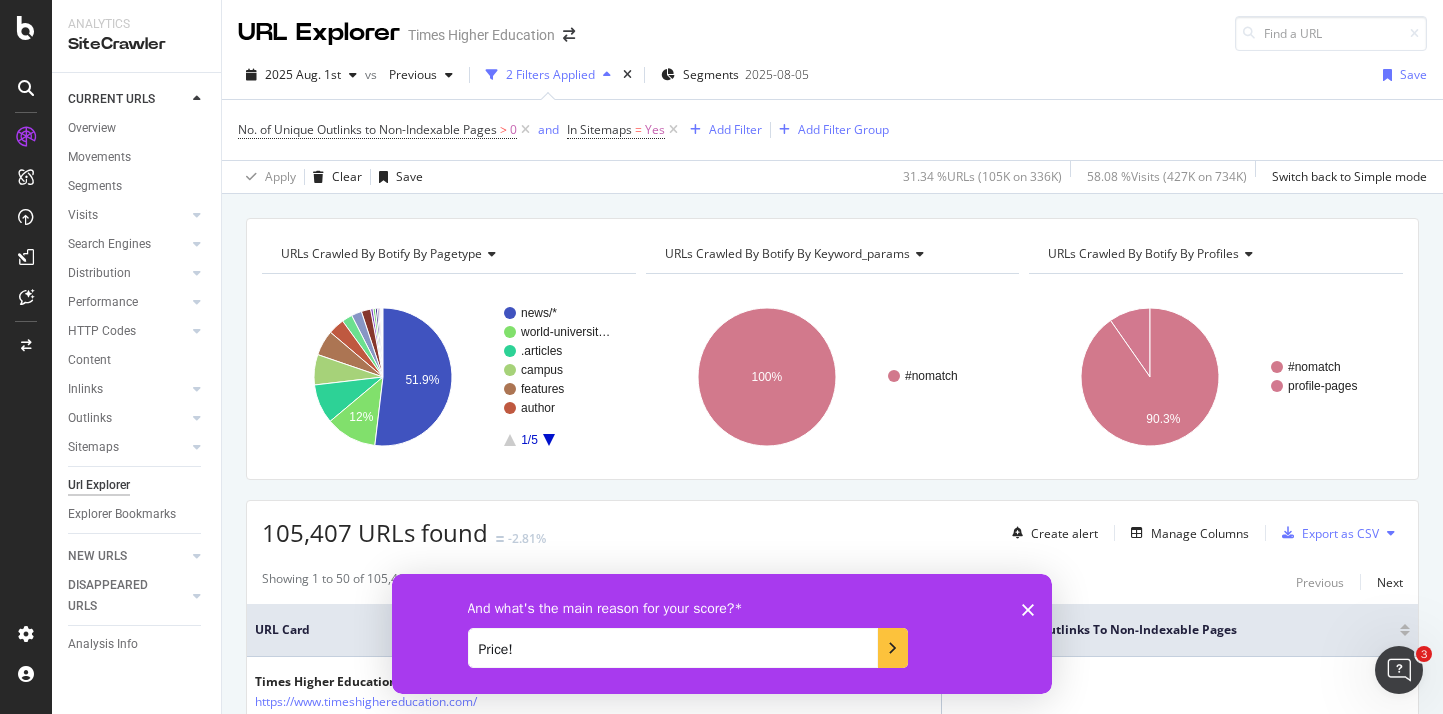 type on "Price!" 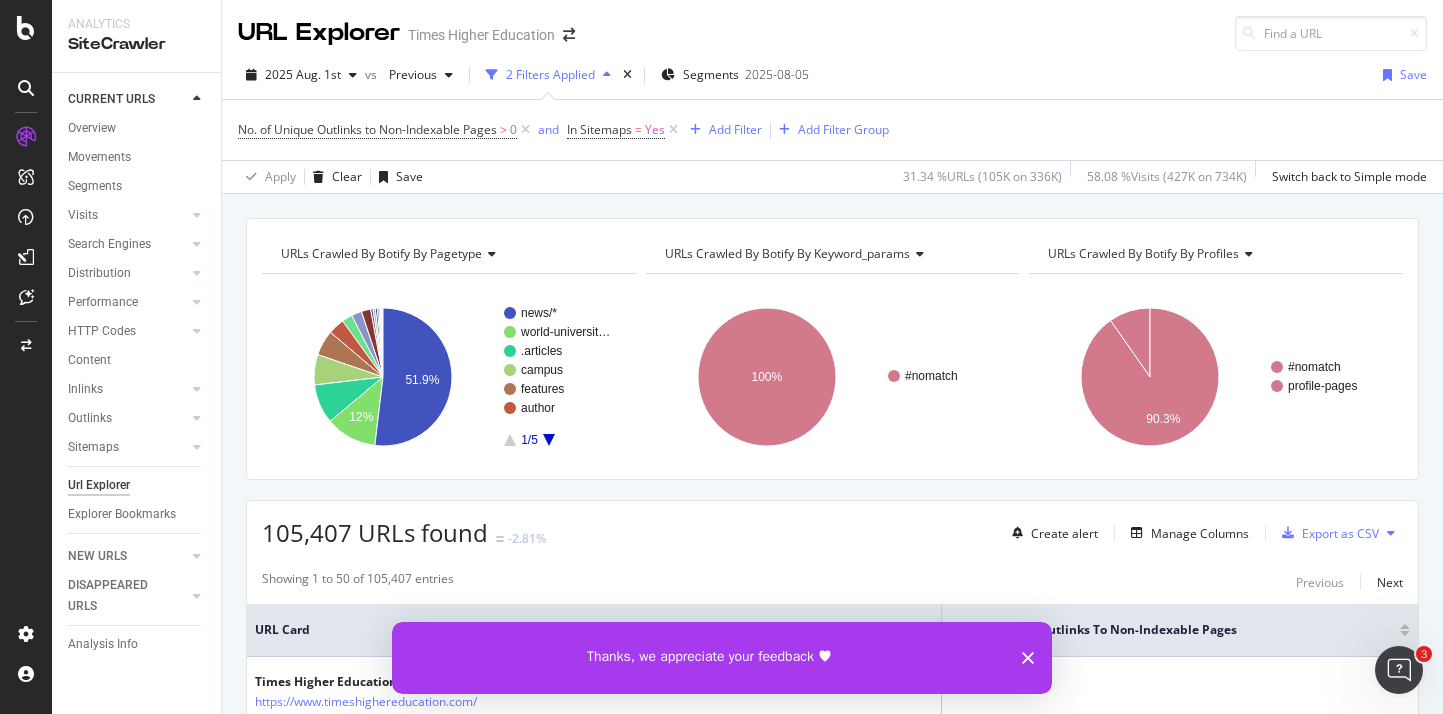 click 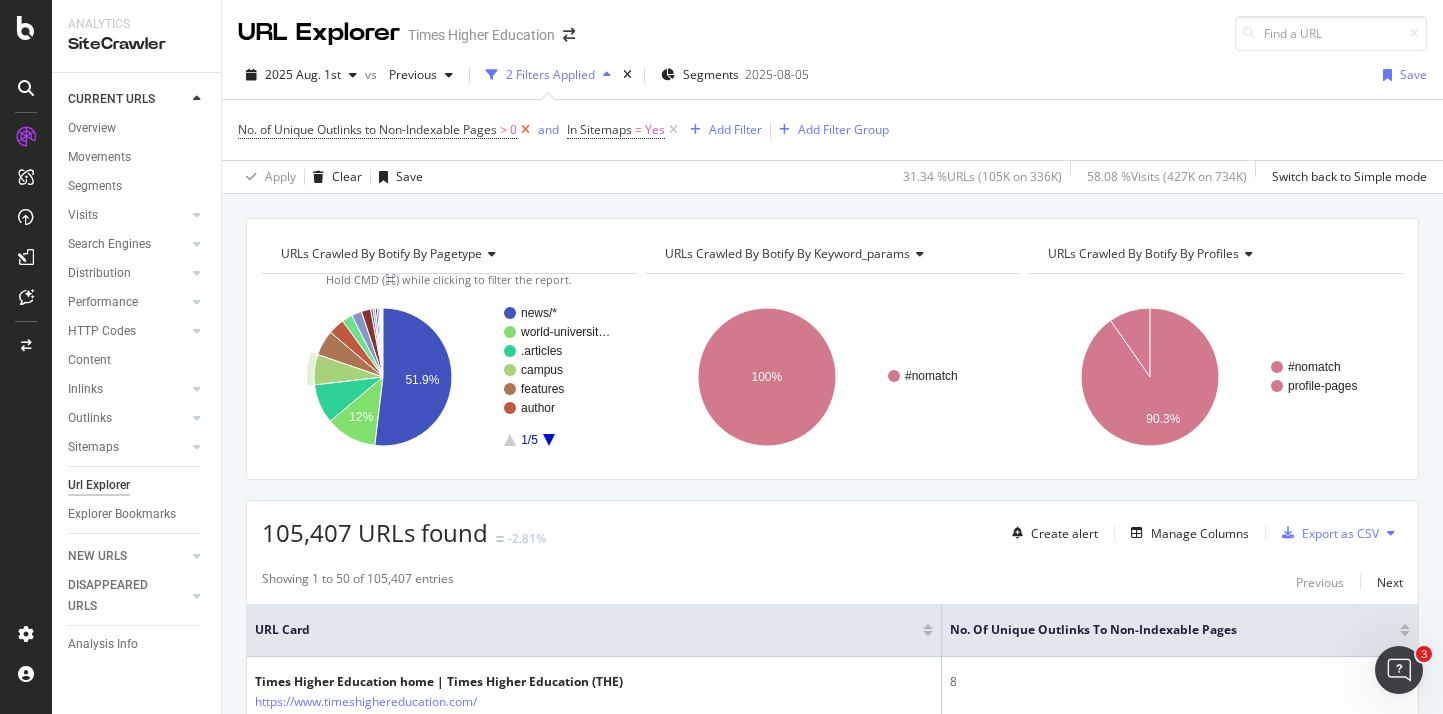click at bounding box center (525, 130) 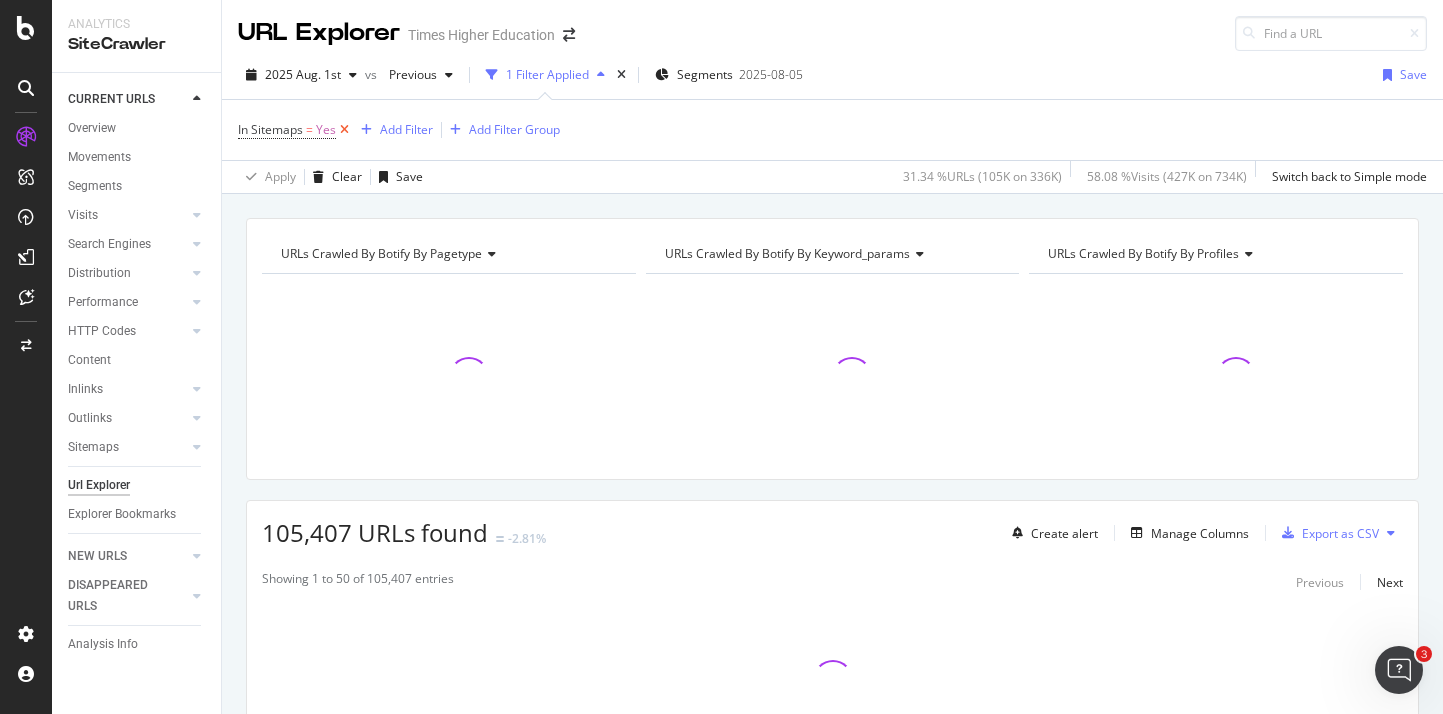 click at bounding box center (344, 130) 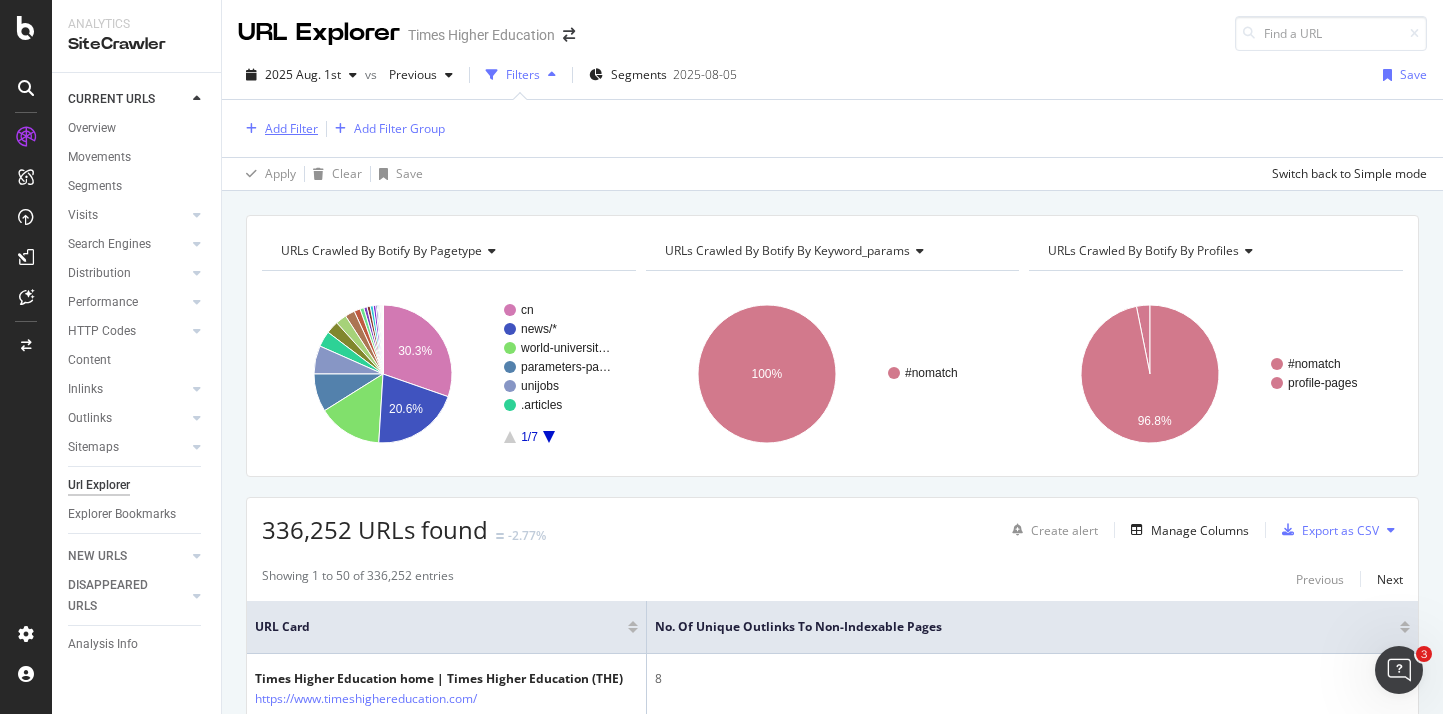click on "Add Filter" at bounding box center [291, 128] 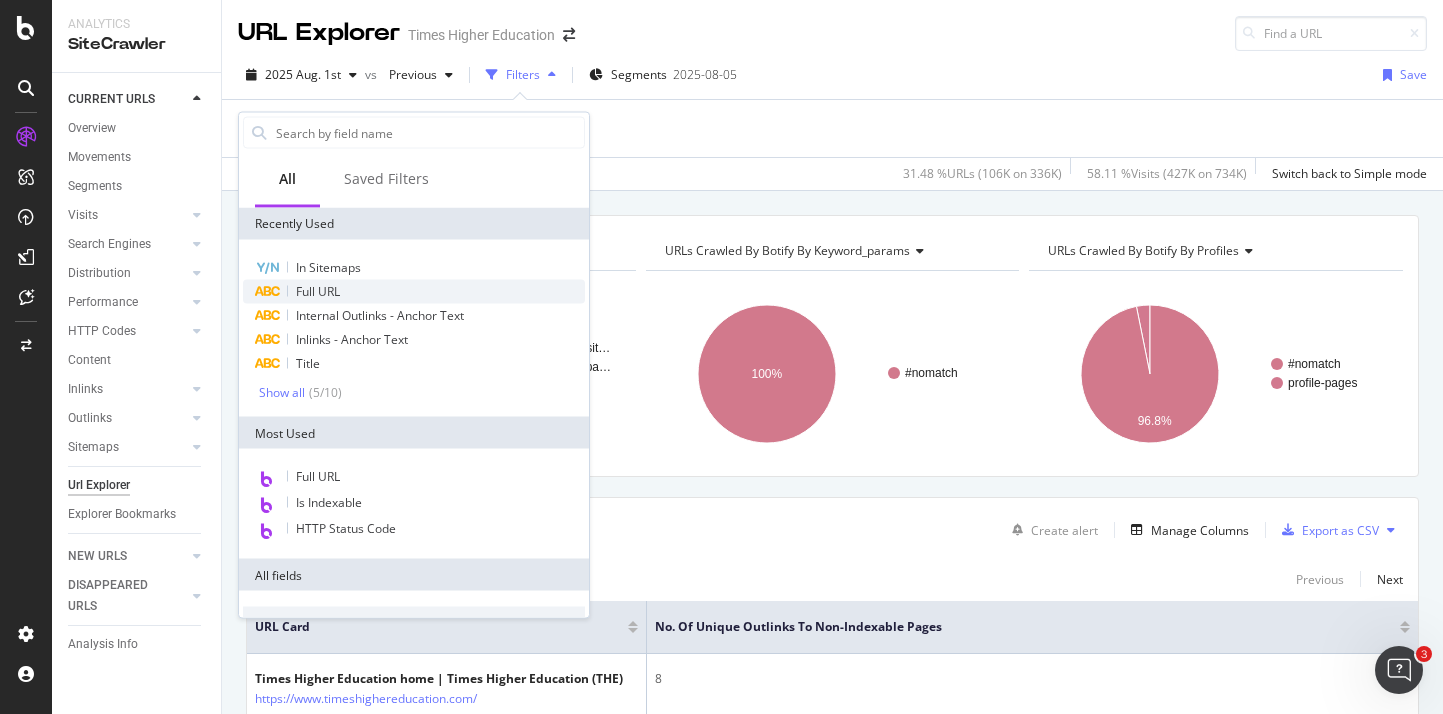 click on "Full URL" at bounding box center (318, 291) 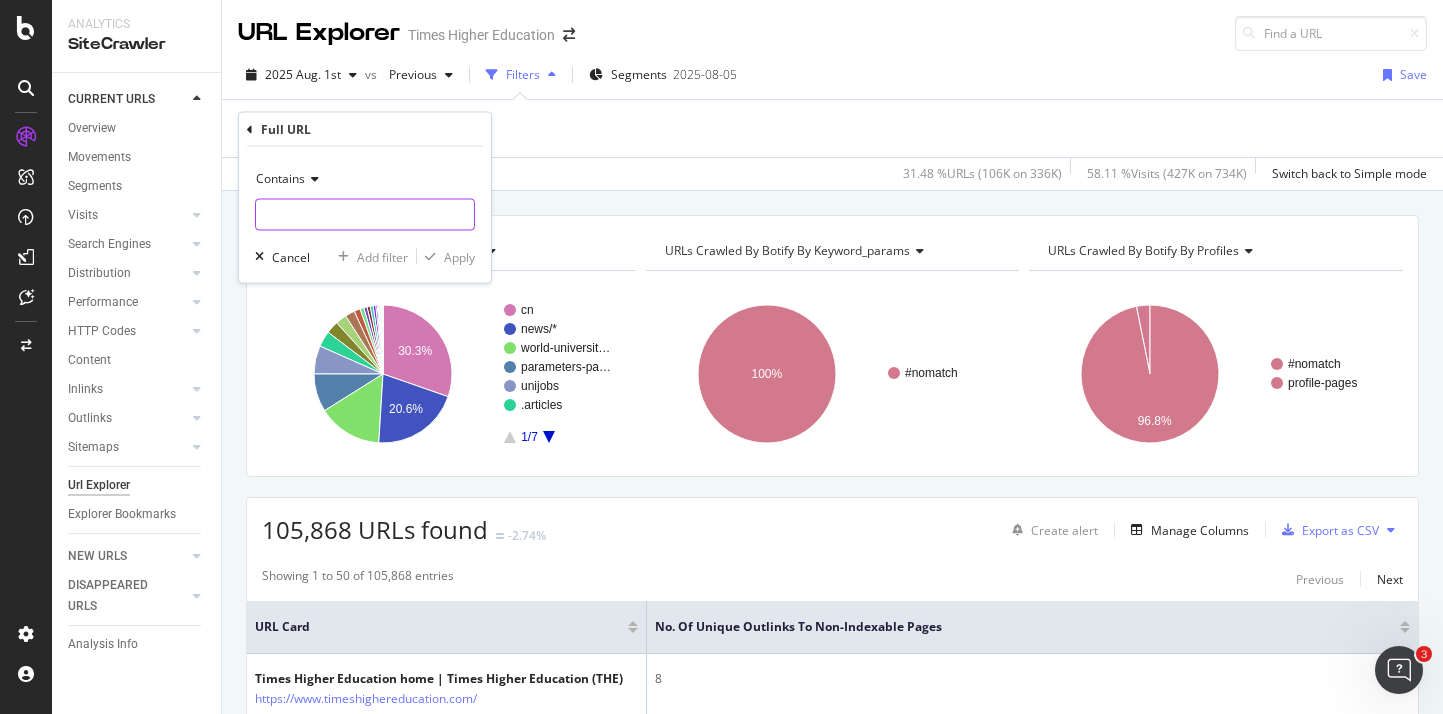 click at bounding box center [365, 215] 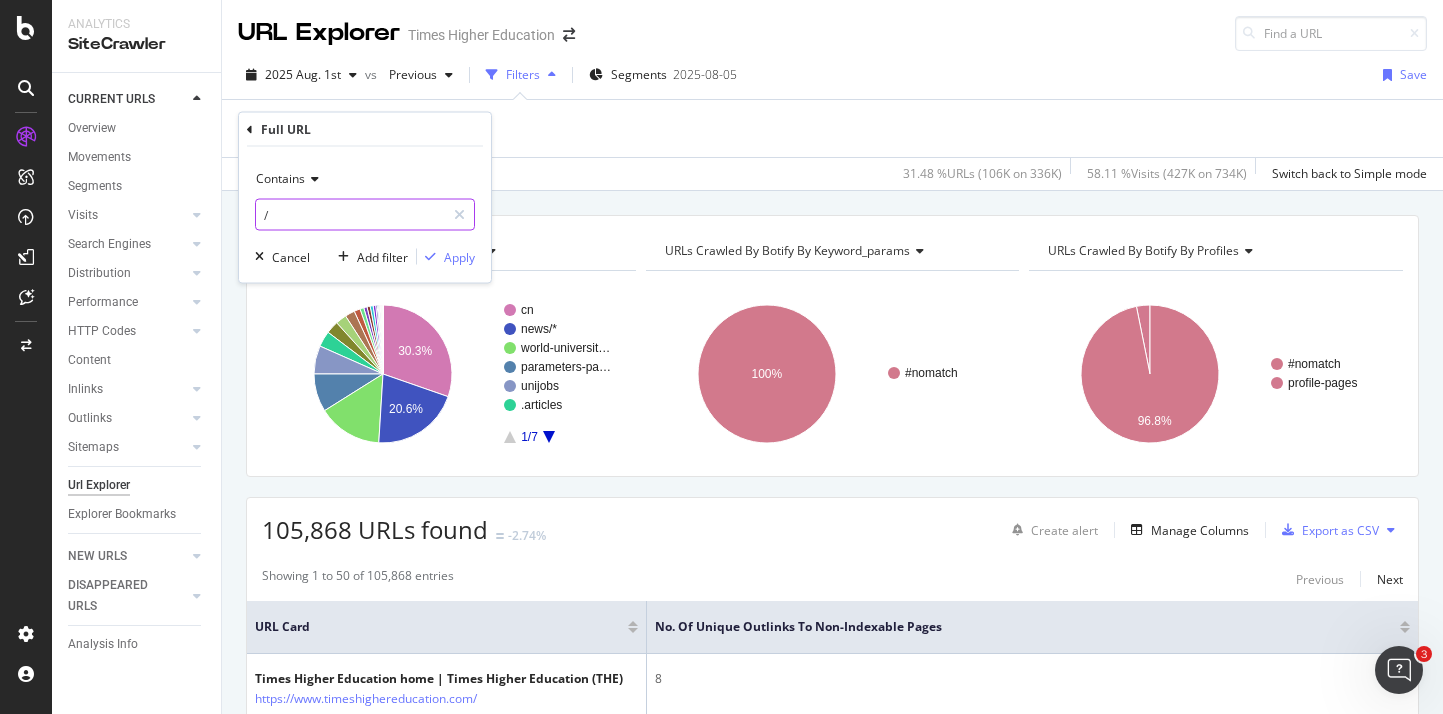 type on "/" 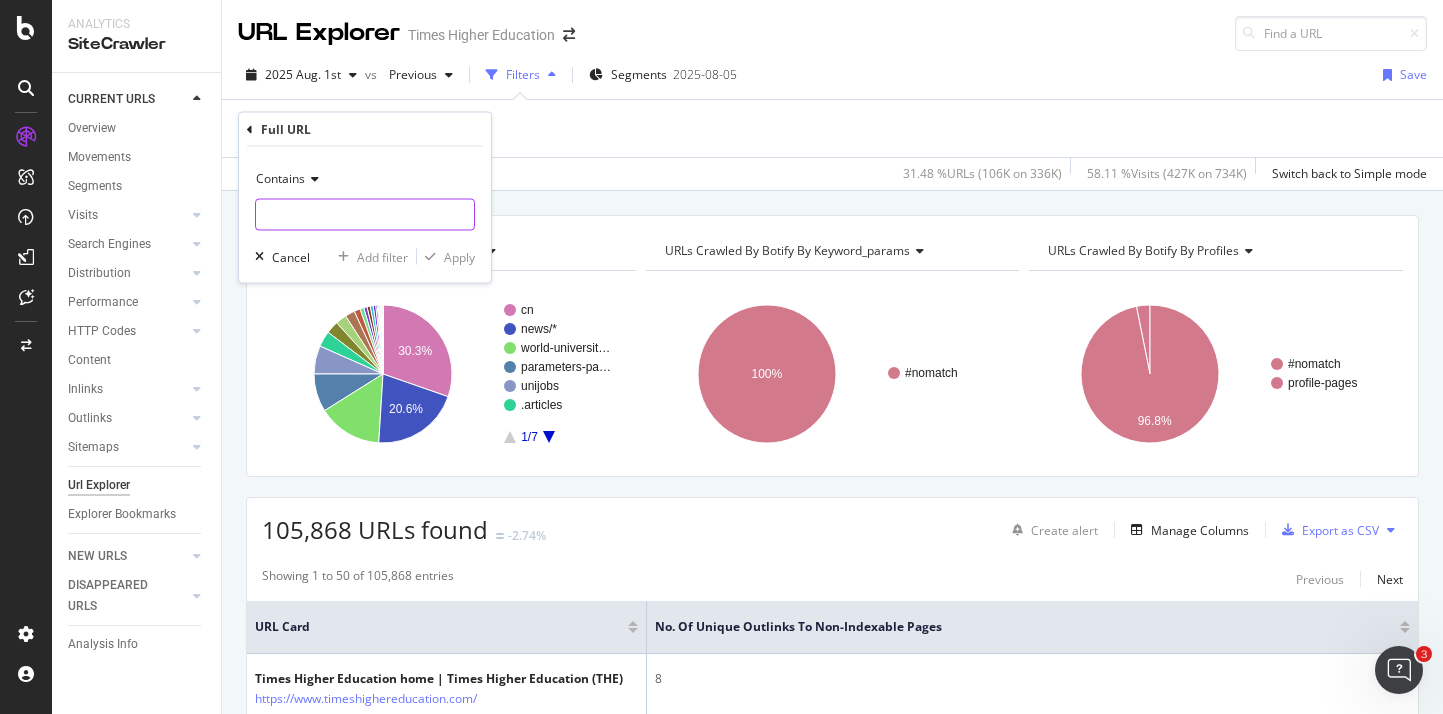 paste on "https://www.timeshighereducation.com/student/before-you-go" 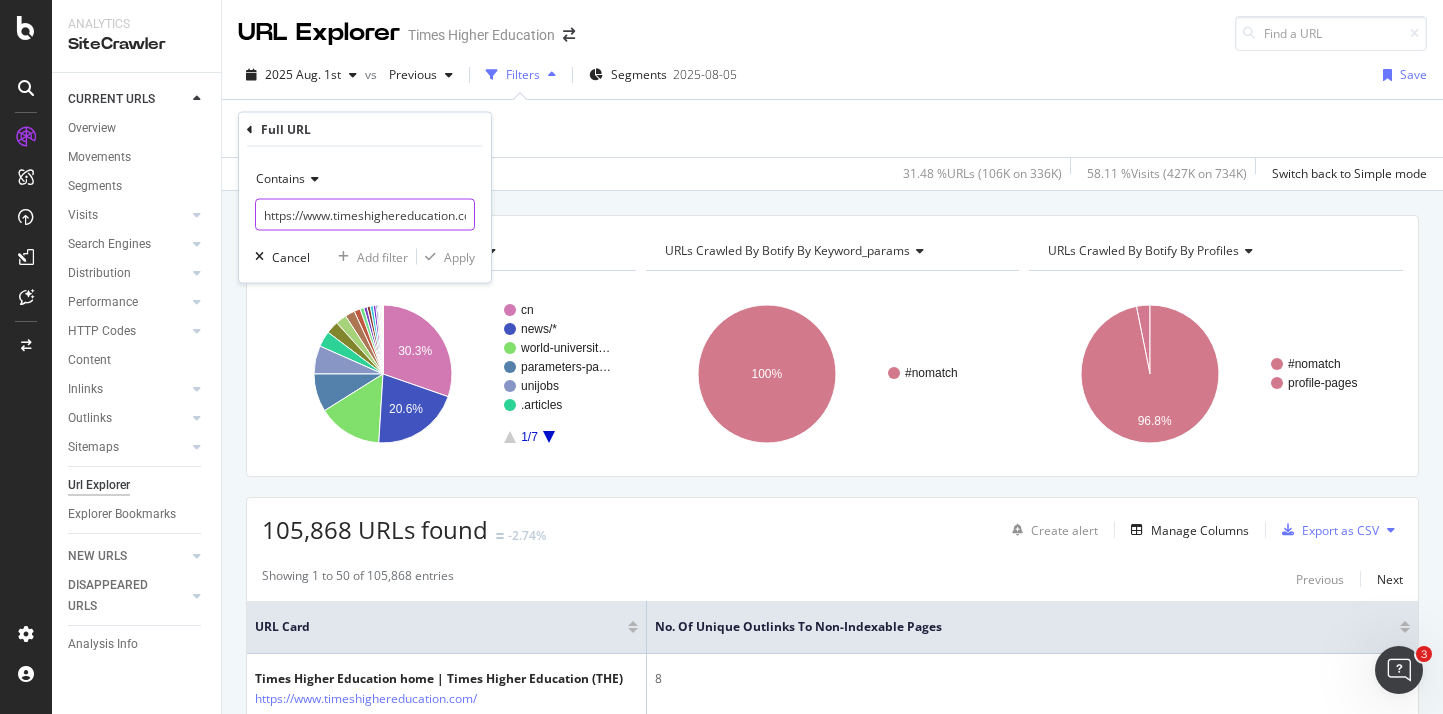 scroll, scrollTop: 0, scrollLeft: 179, axis: horizontal 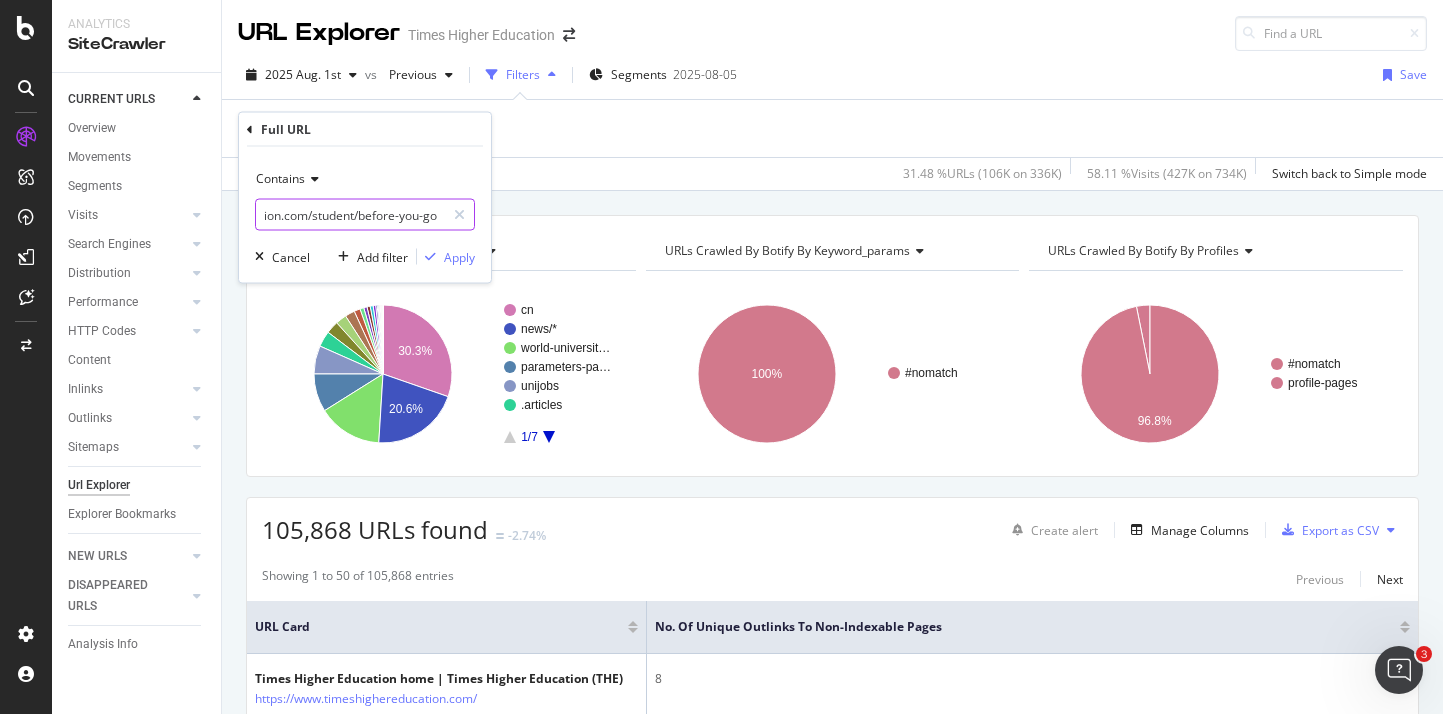 drag, startPoint x: 439, startPoint y: 218, endPoint x: 372, endPoint y: 218, distance: 67 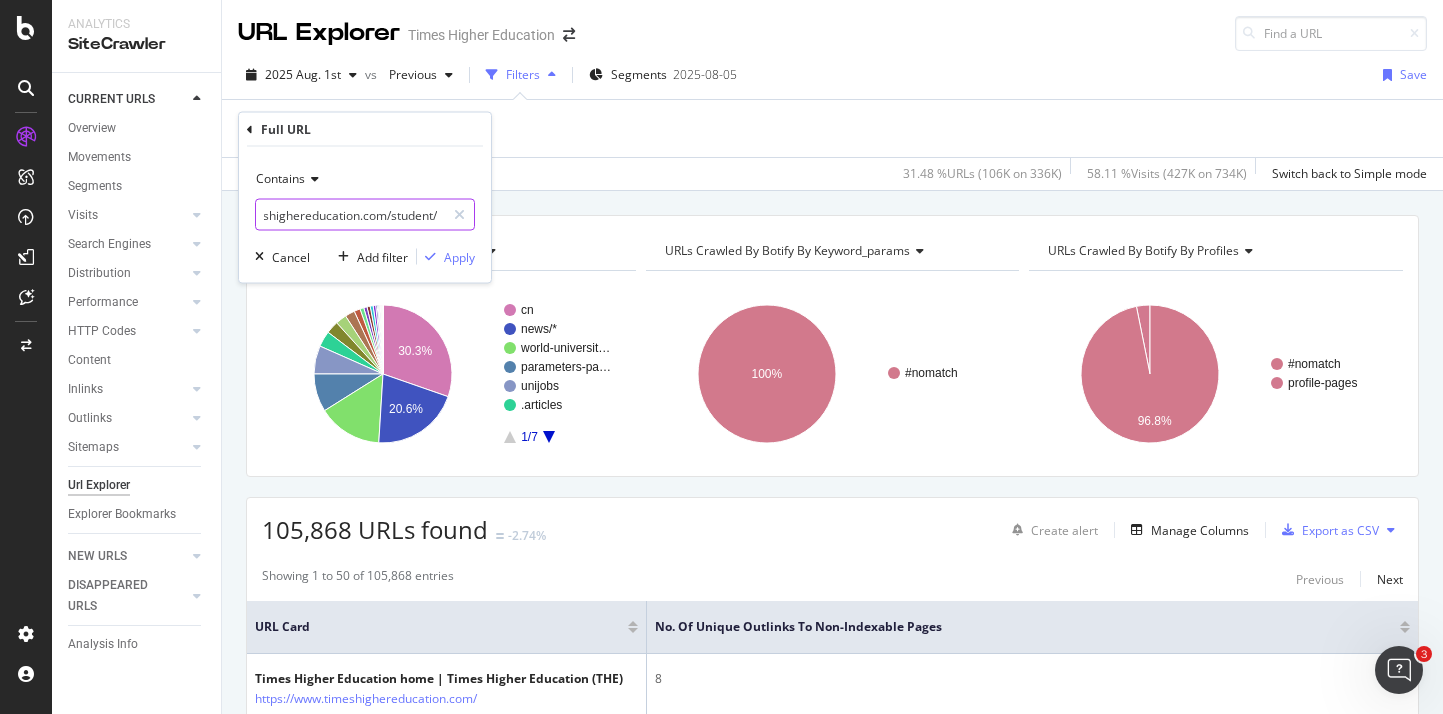 scroll, scrollTop: 0, scrollLeft: 100, axis: horizontal 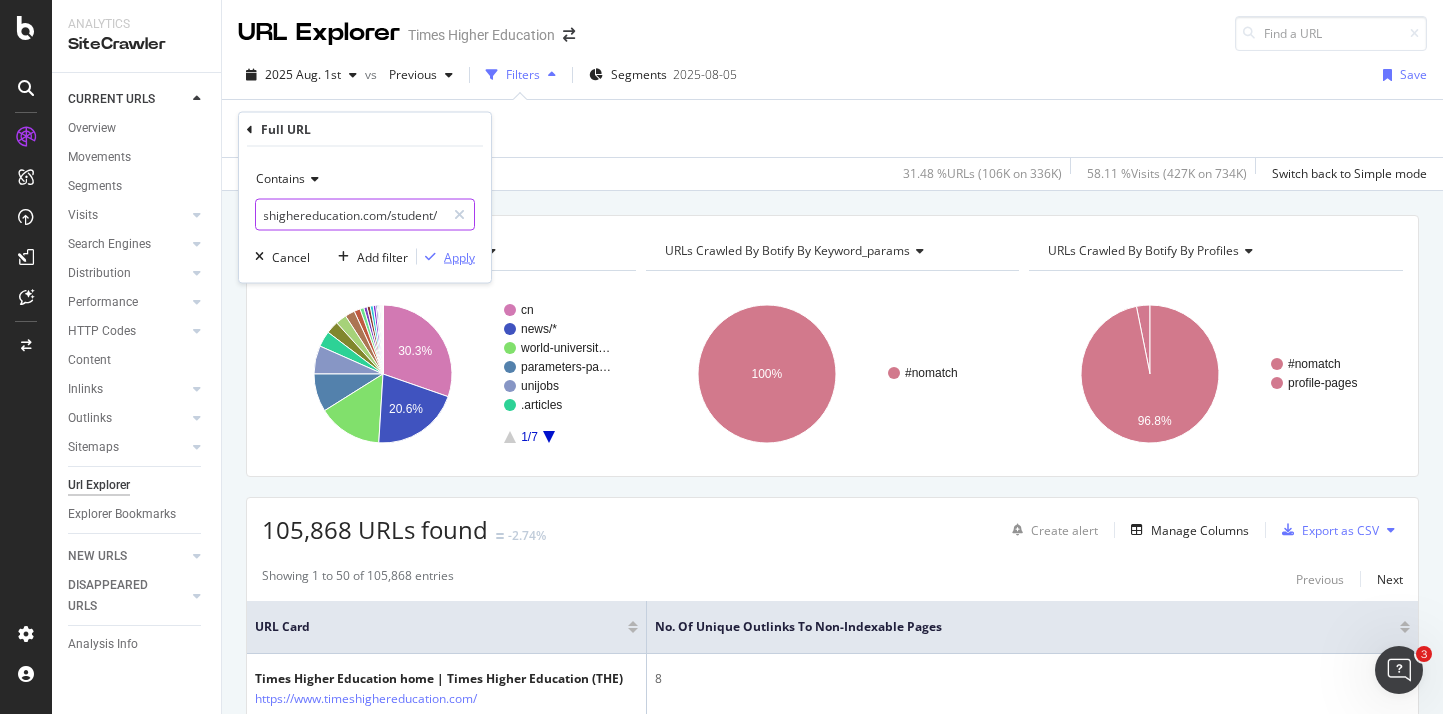 type on "https://www.timeshighereducation.com/student/" 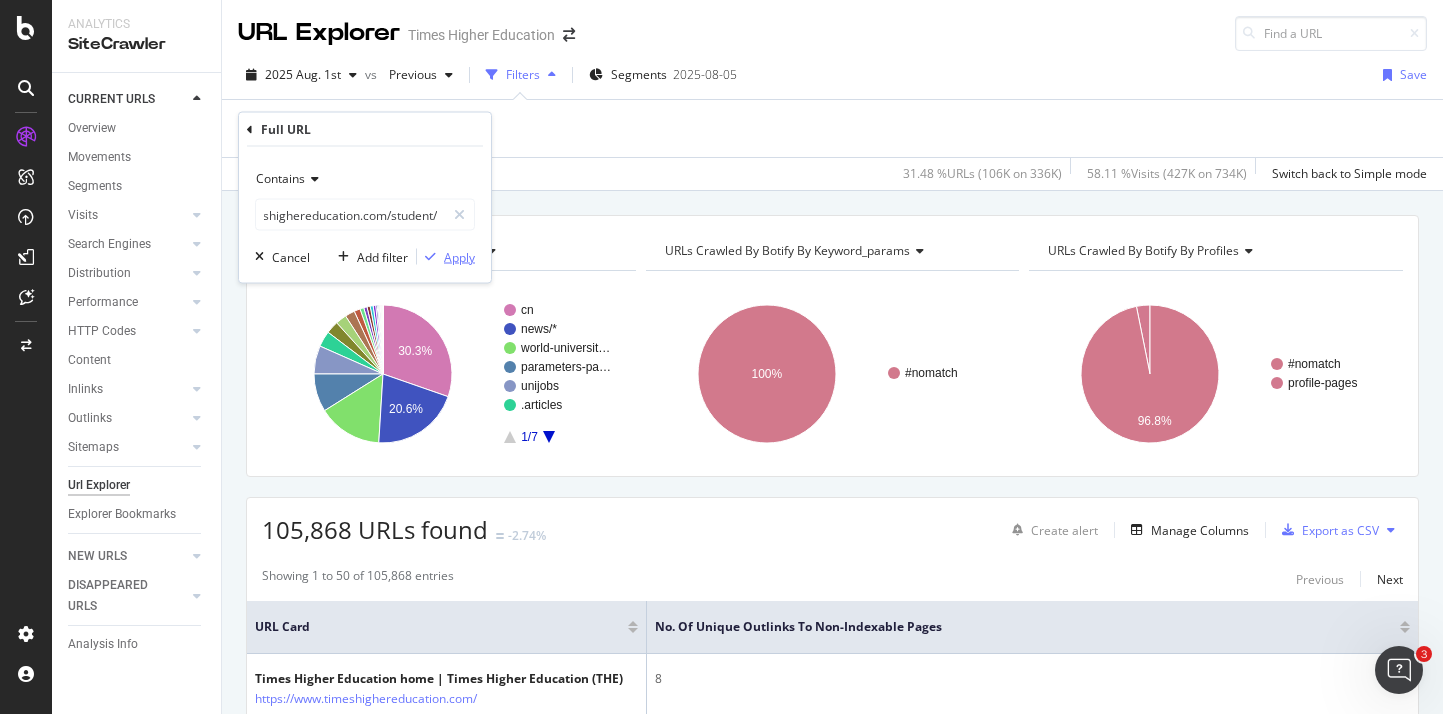 scroll, scrollTop: 0, scrollLeft: 0, axis: both 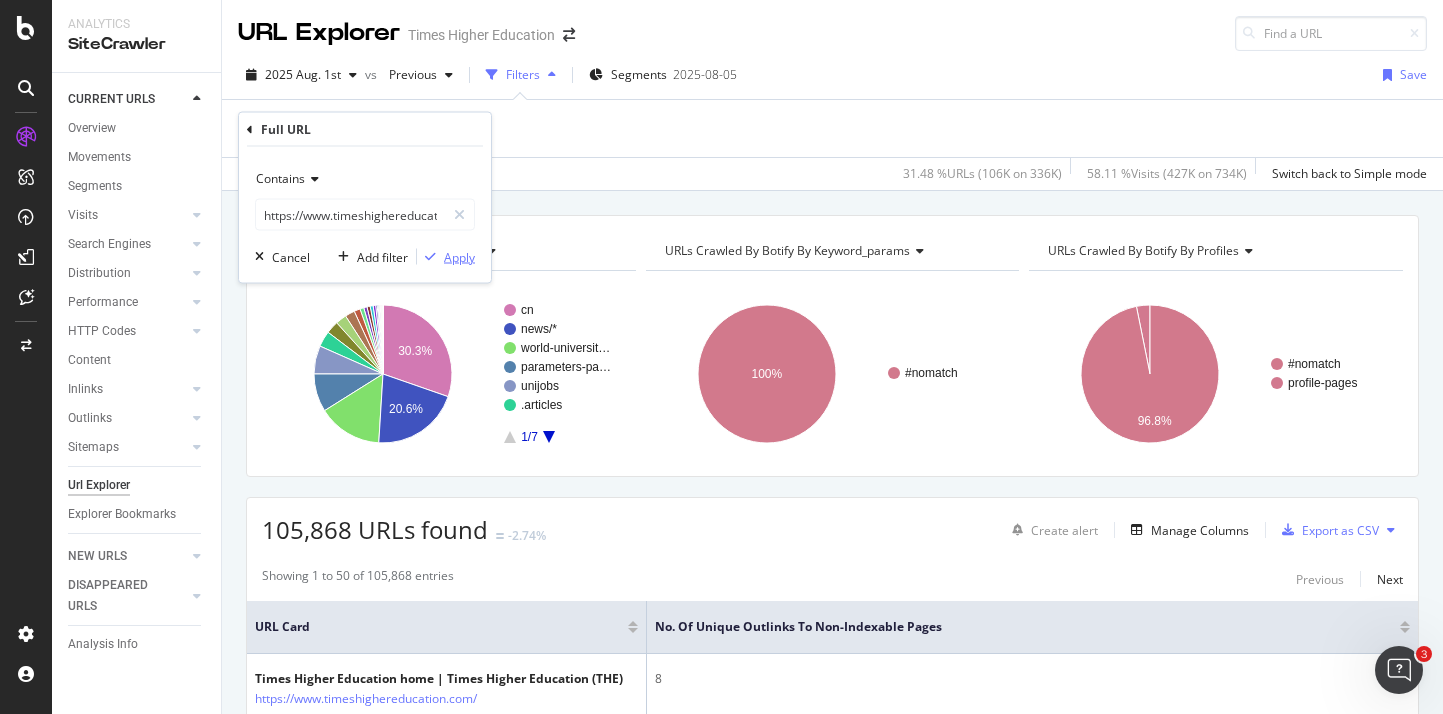 click on "Apply" at bounding box center (459, 256) 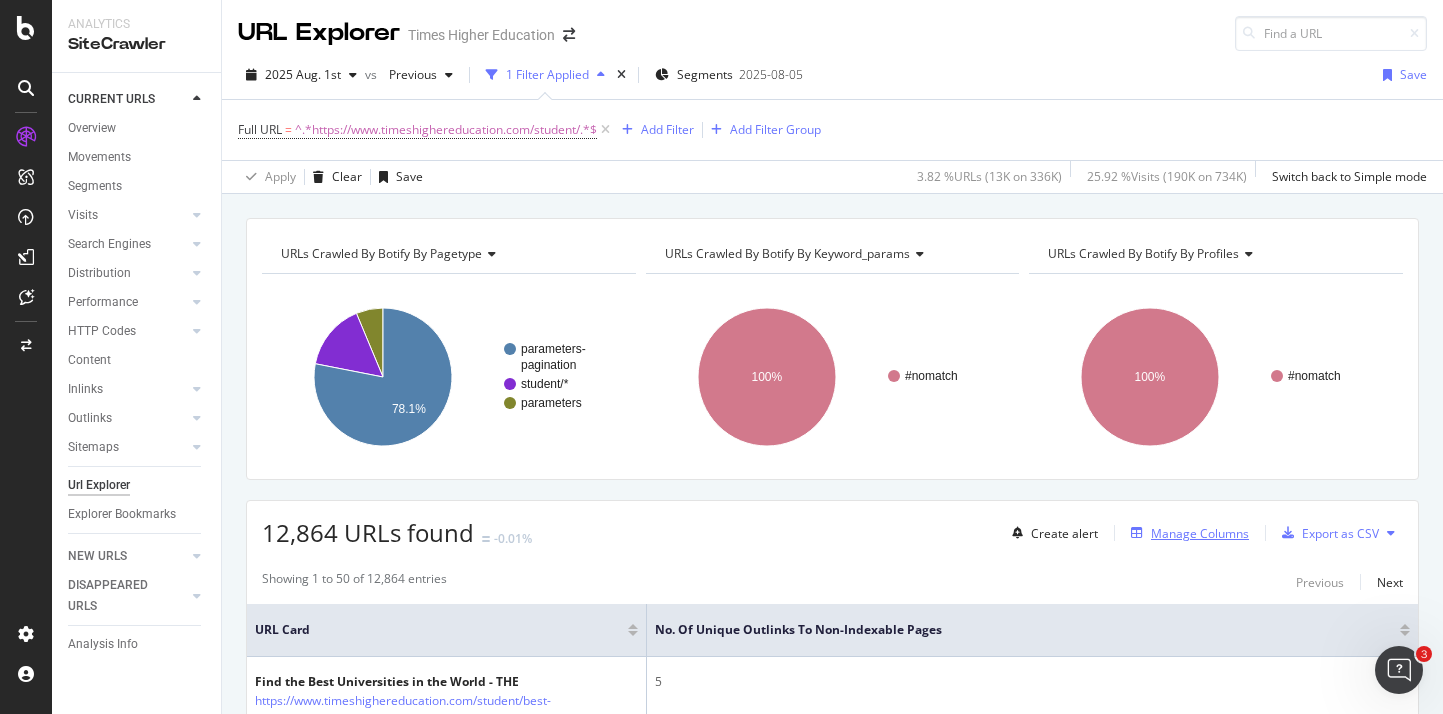 click on "Manage Columns" at bounding box center (1200, 533) 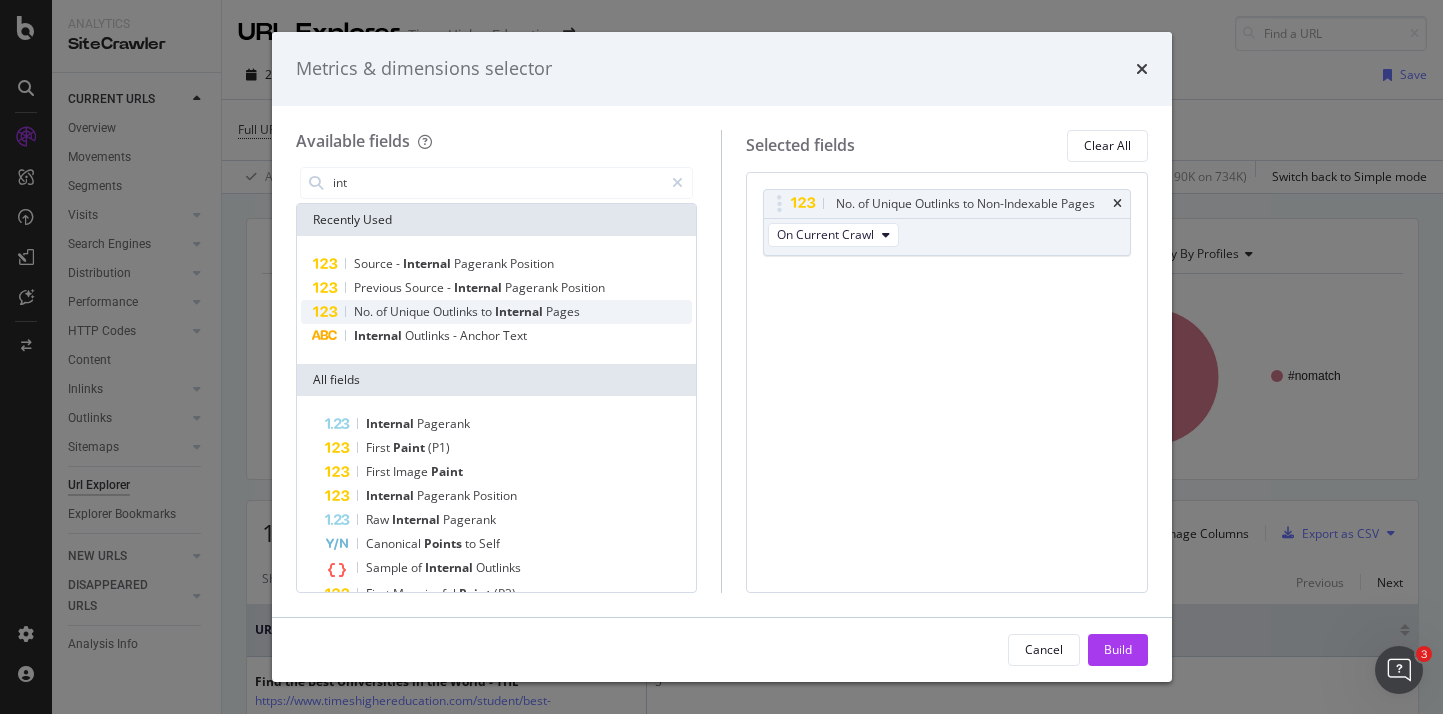 click on "Unique" at bounding box center (411, 311) 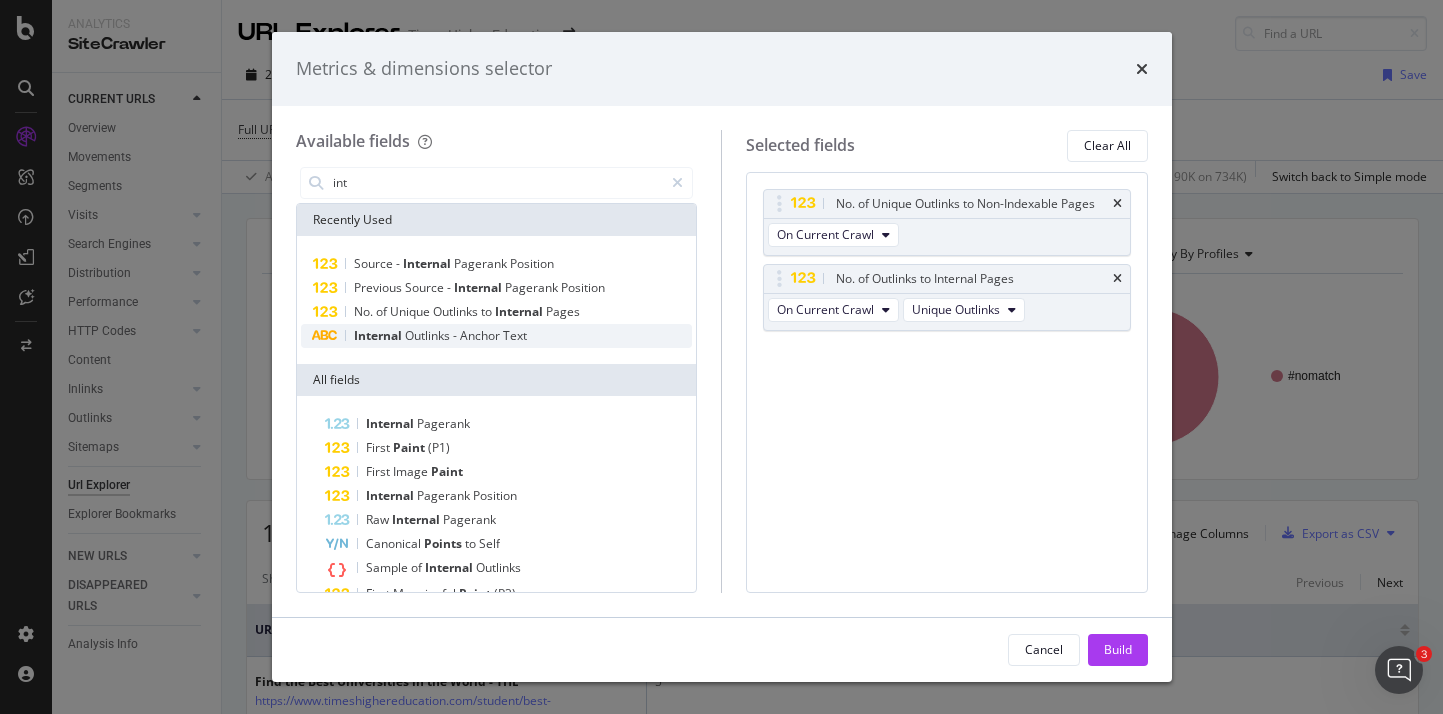 click on "Internal" at bounding box center [379, 335] 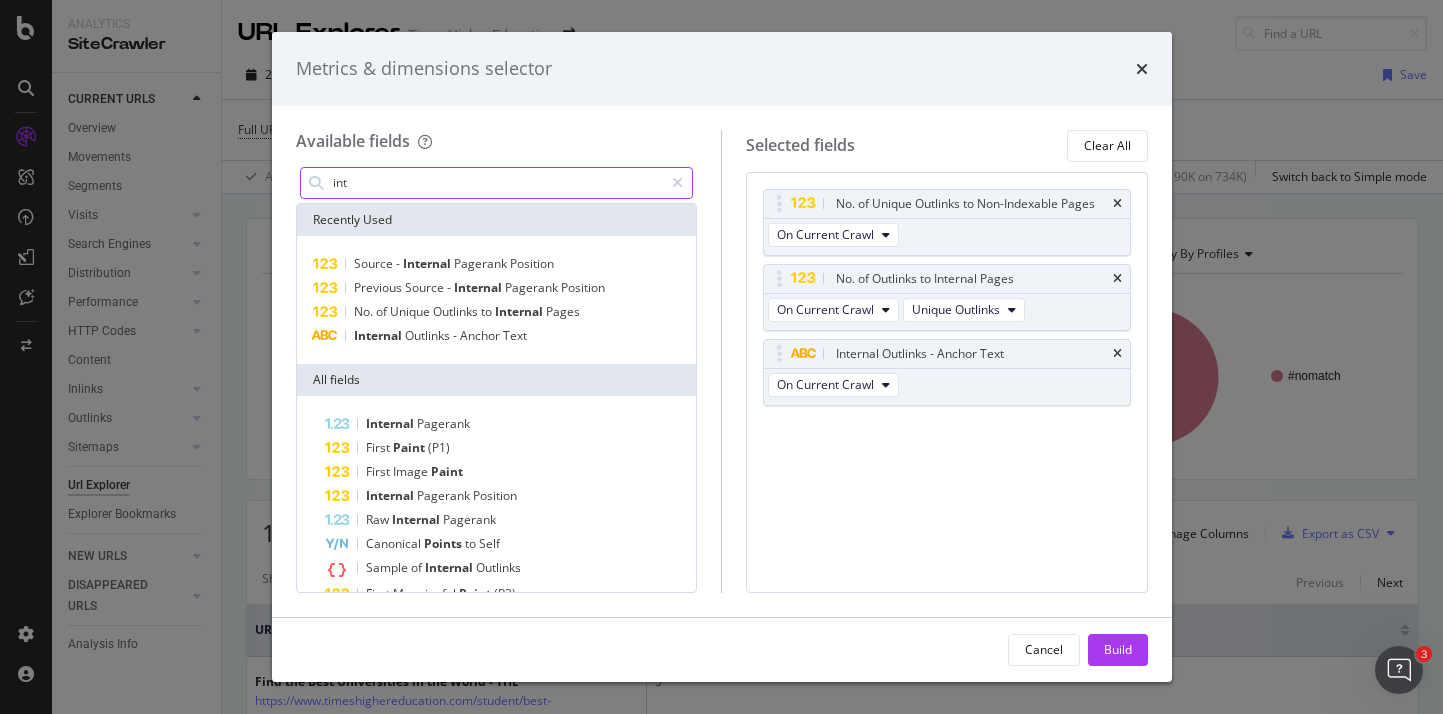 click on "int" at bounding box center (497, 183) 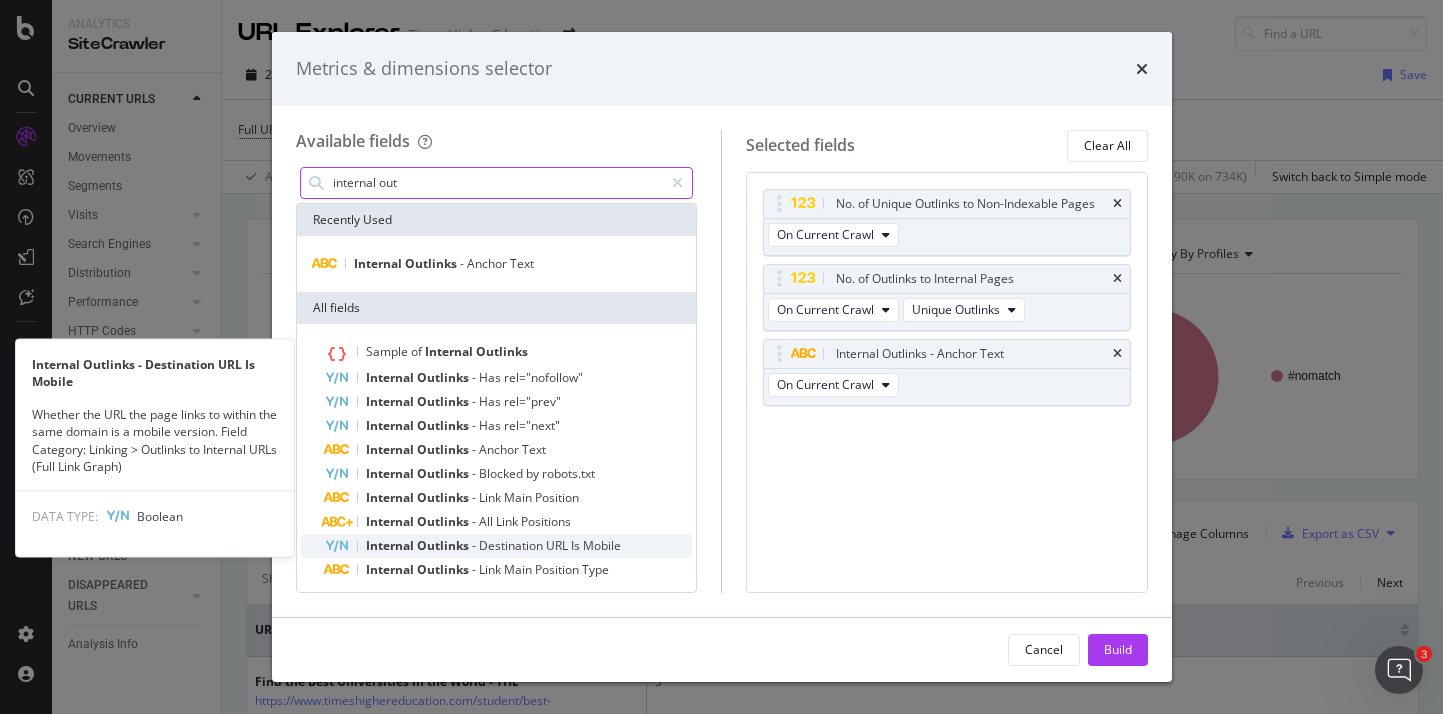 scroll, scrollTop: 30, scrollLeft: 0, axis: vertical 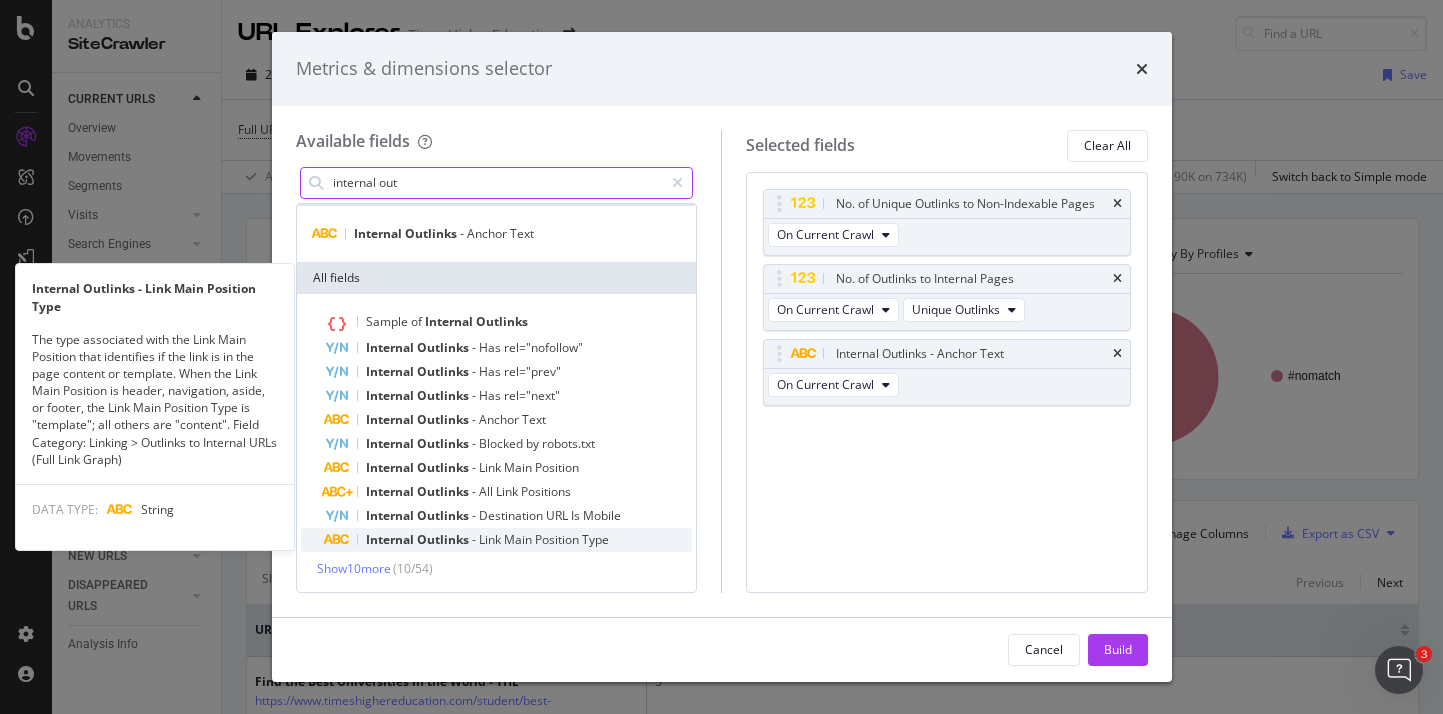 type on "internal out" 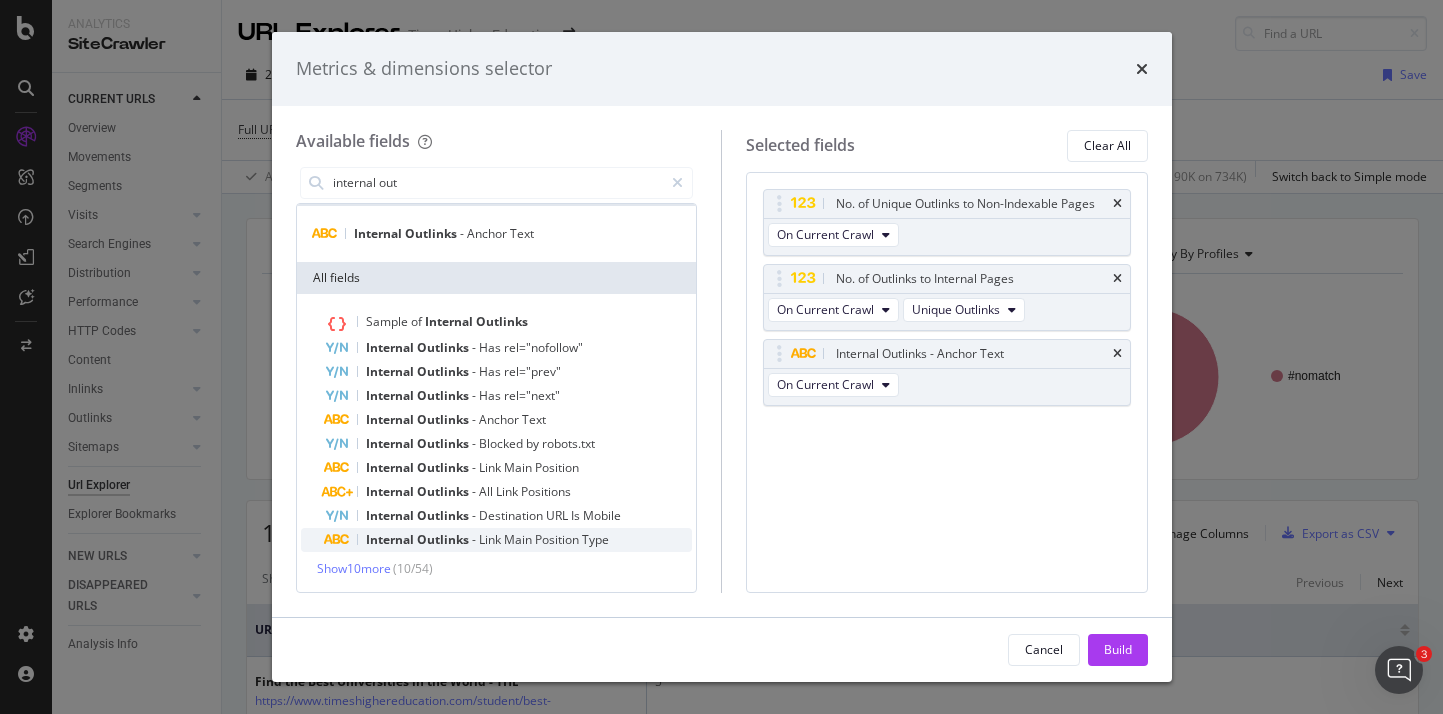 click on "Internal   Outlinks   -   Link   Main   Position   Type" at bounding box center (509, 540) 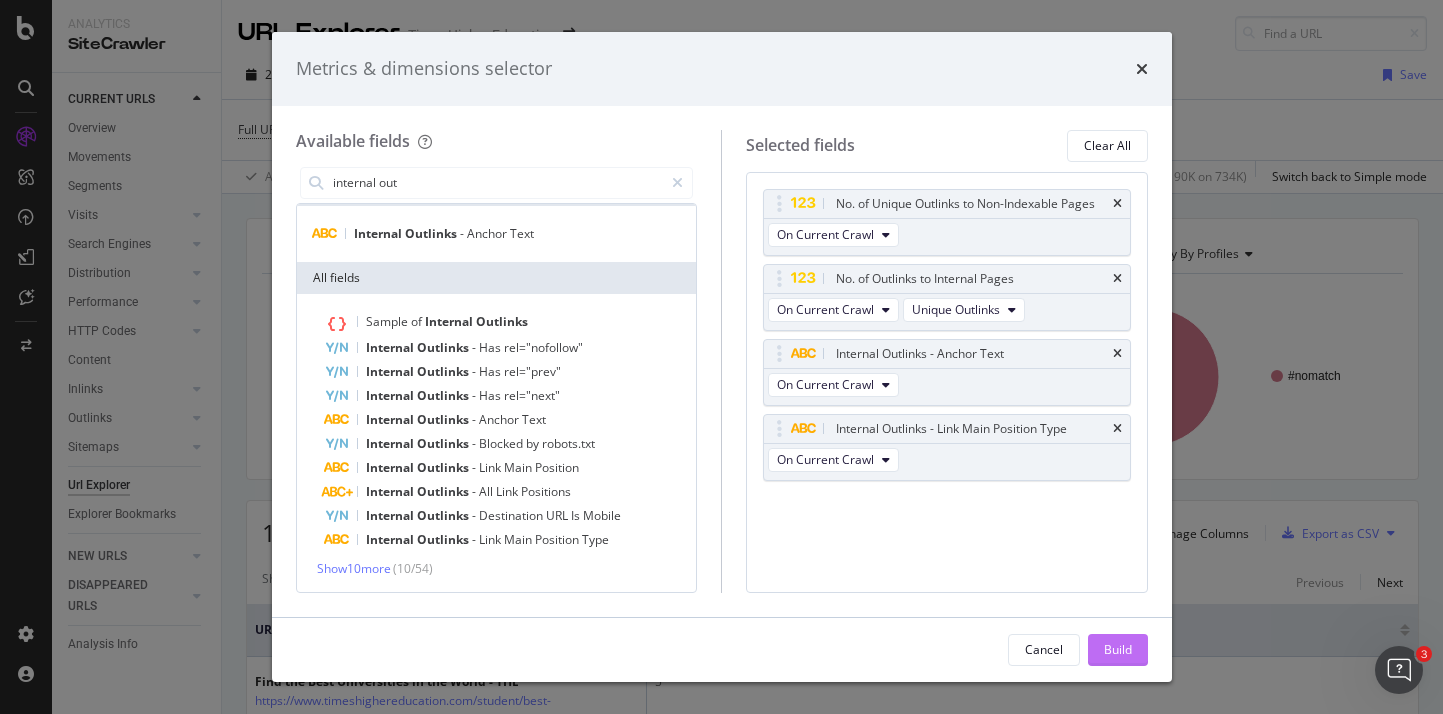 click on "Build" at bounding box center (1118, 649) 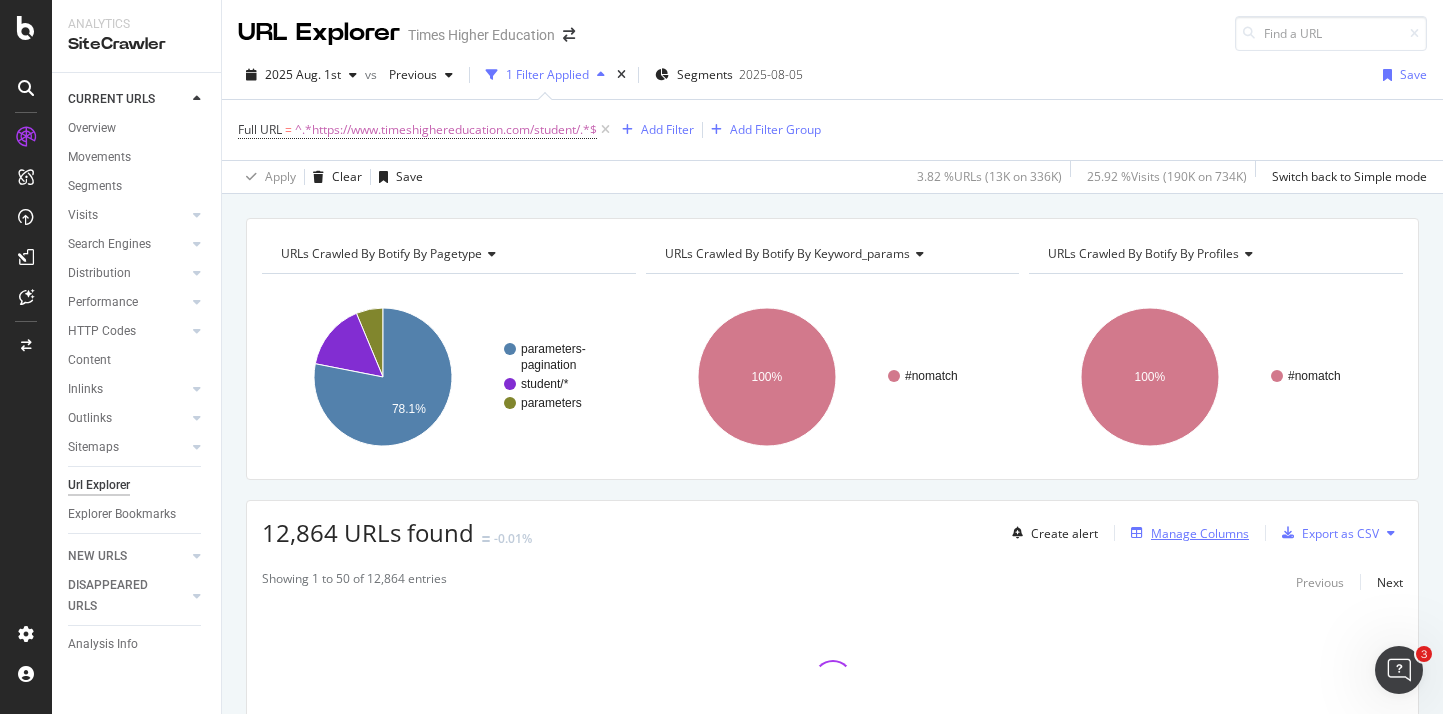 click on "Manage Columns" at bounding box center (1200, 533) 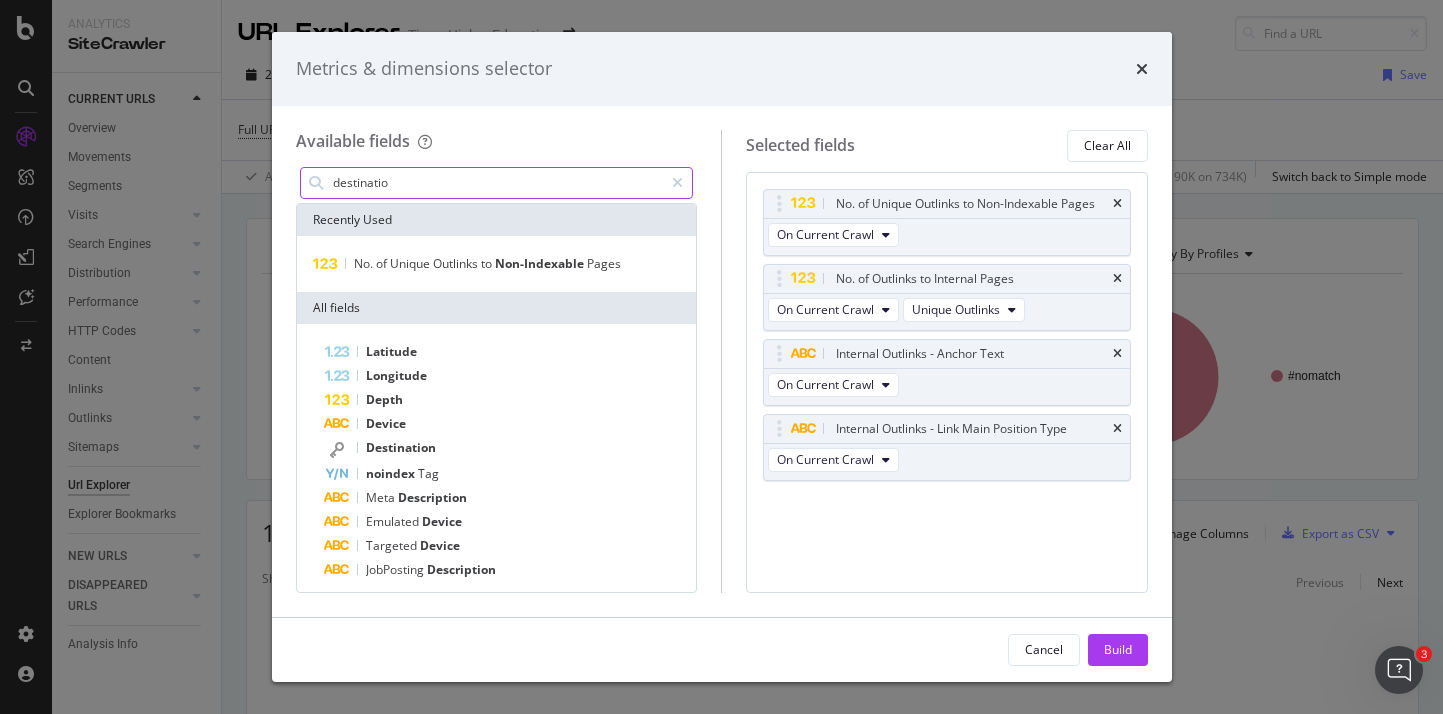 type on "destination" 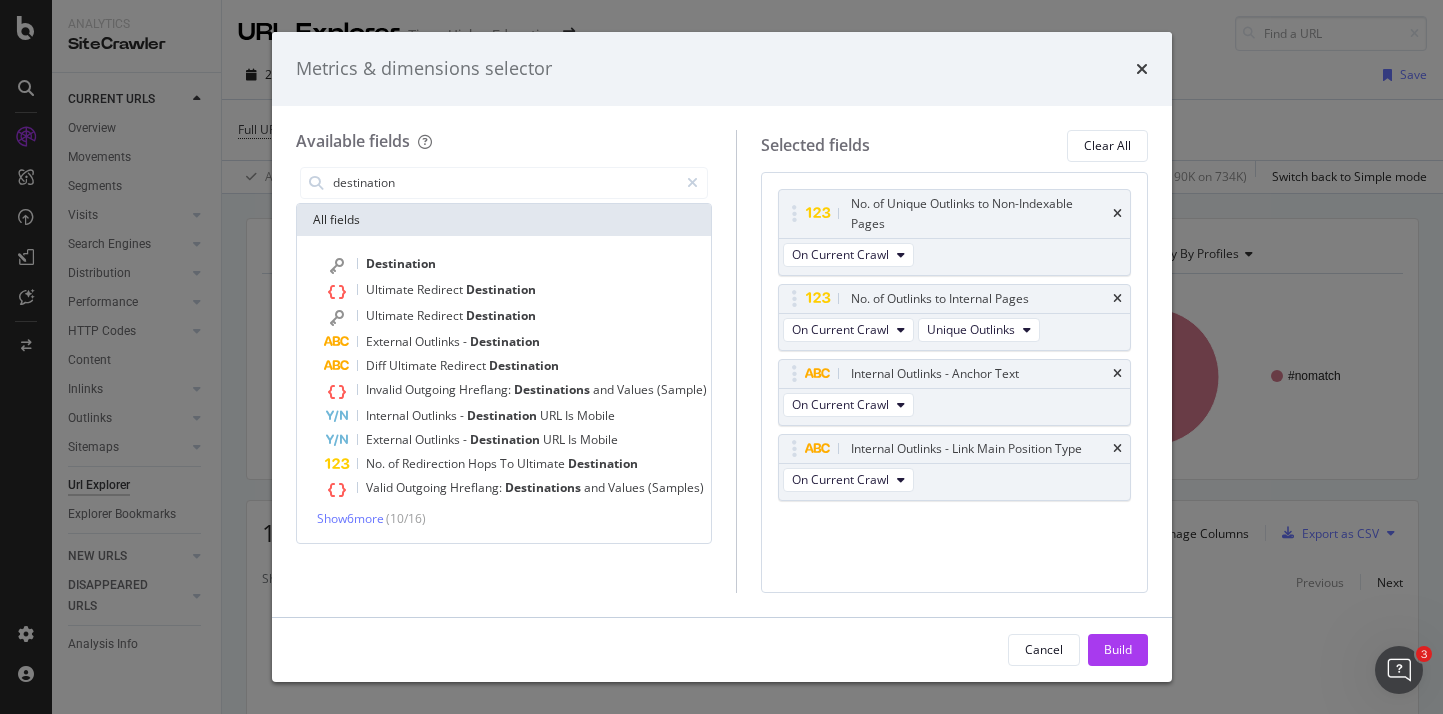 drag, startPoint x: 410, startPoint y: 180, endPoint x: 263, endPoint y: 173, distance: 147.16656 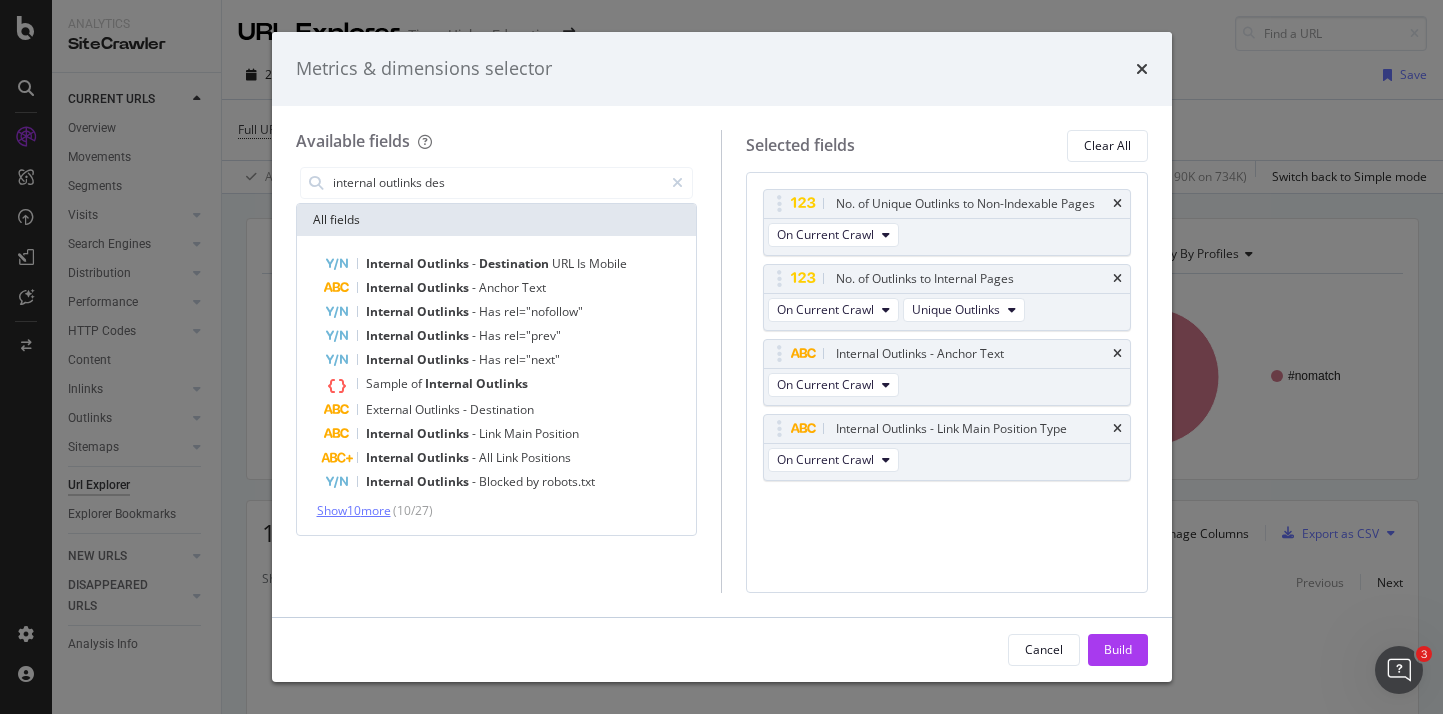 type on "internal outlinks des" 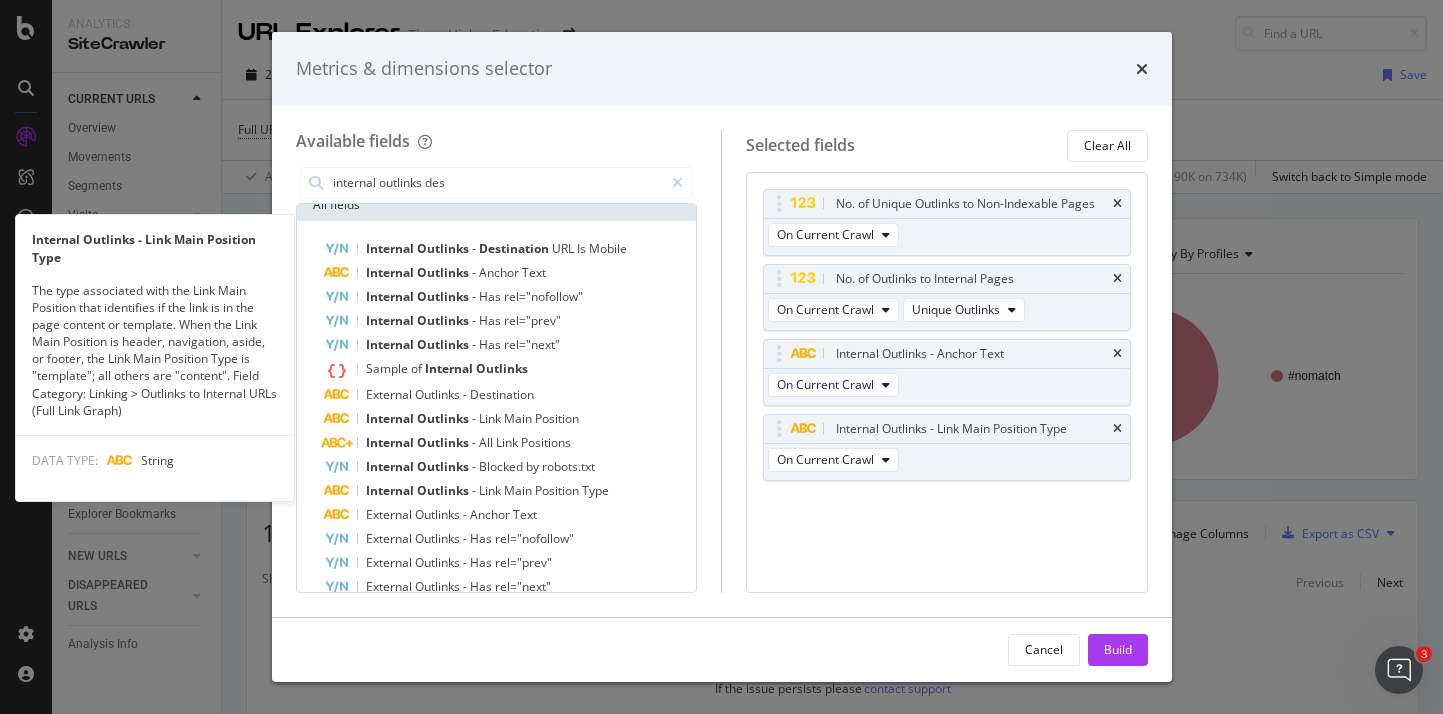 scroll, scrollTop: 0, scrollLeft: 0, axis: both 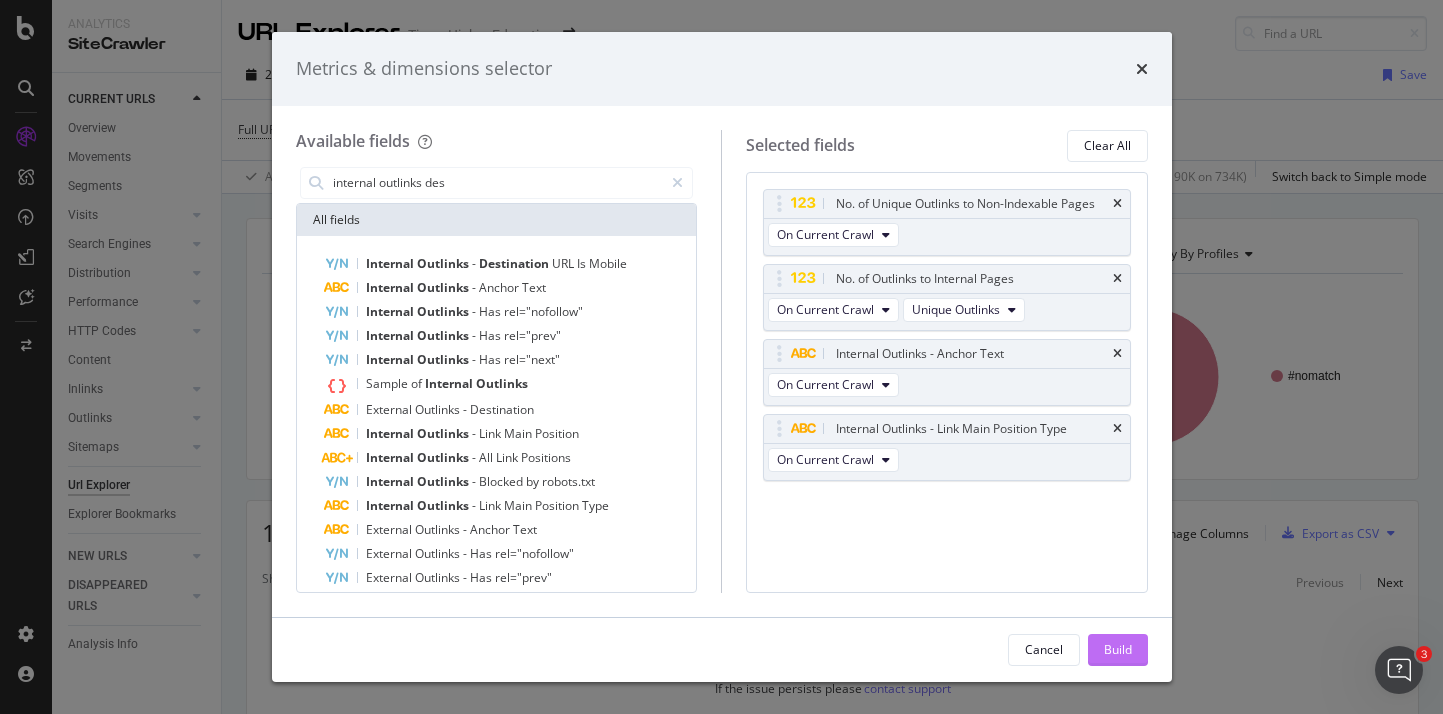 click on "Build" at bounding box center (1118, 649) 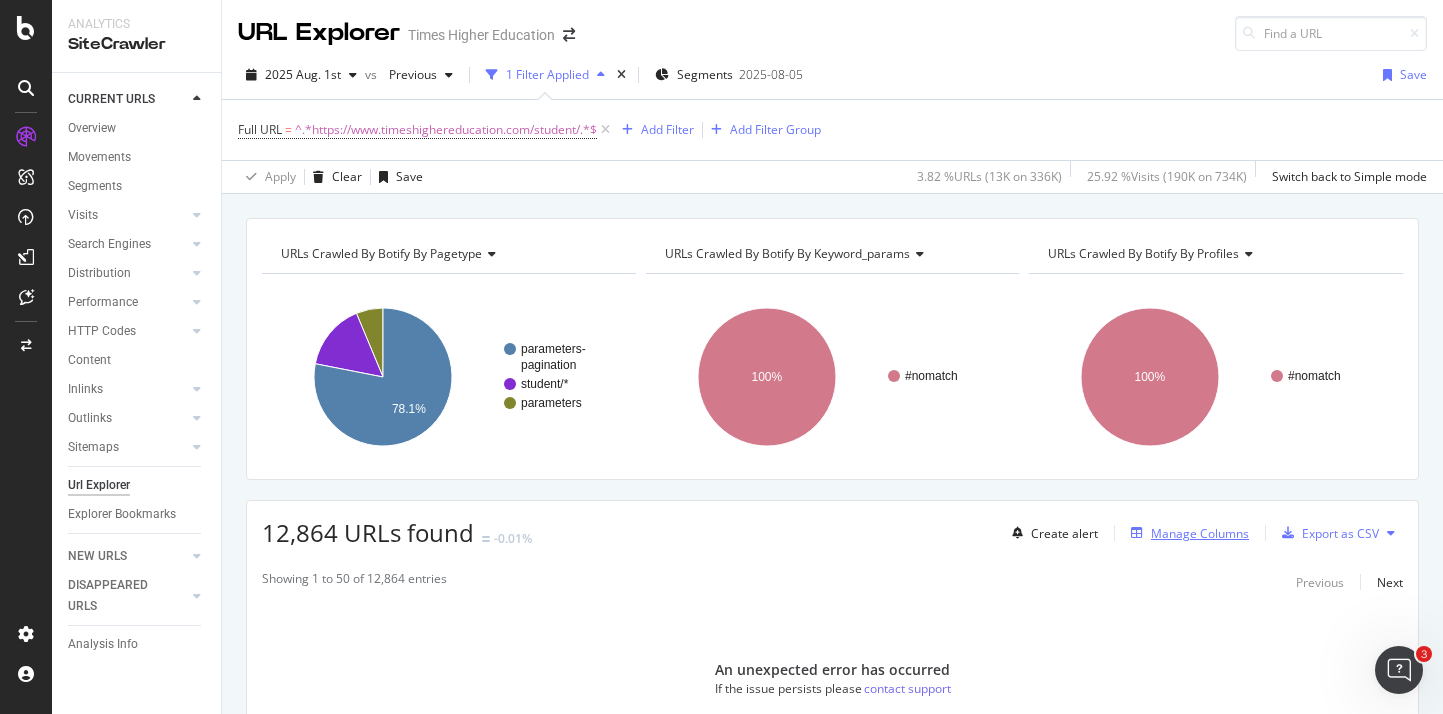 click on "Manage Columns" at bounding box center (1200, 533) 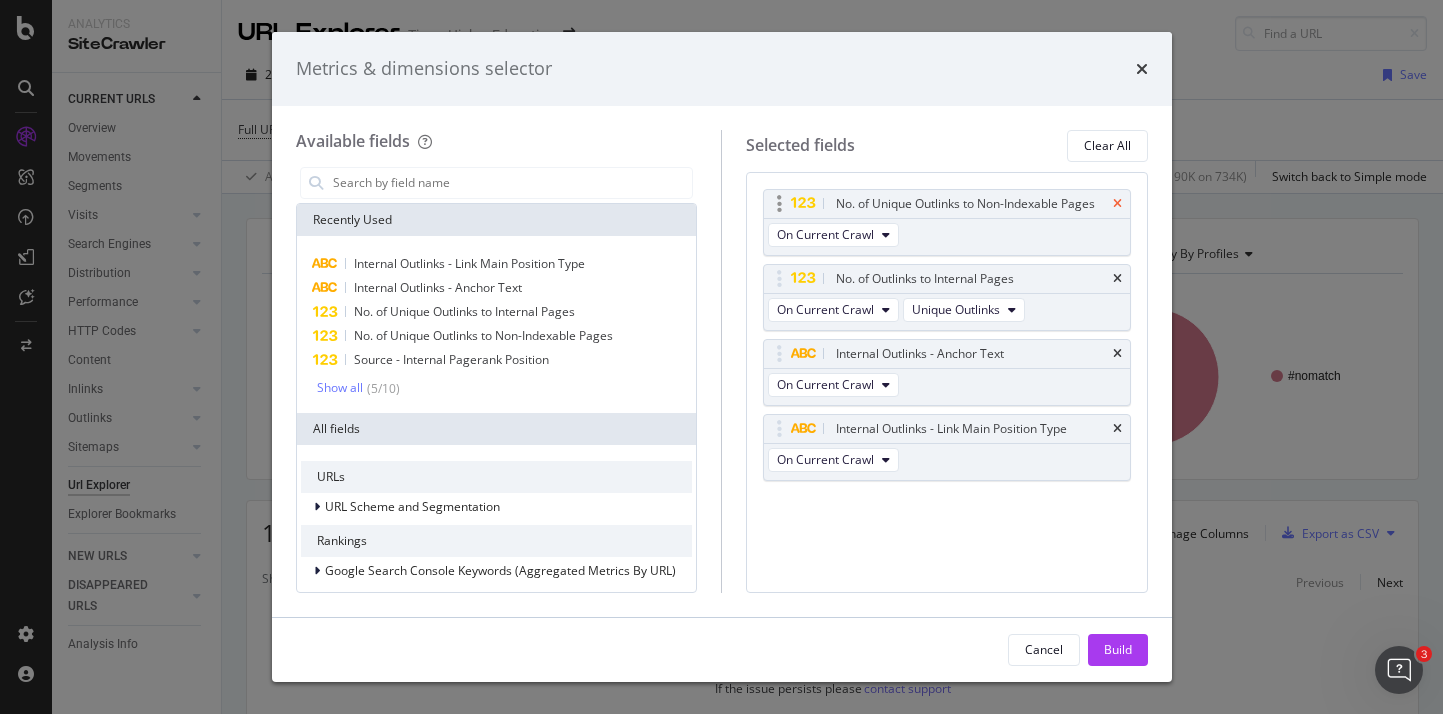 click at bounding box center (1117, 204) 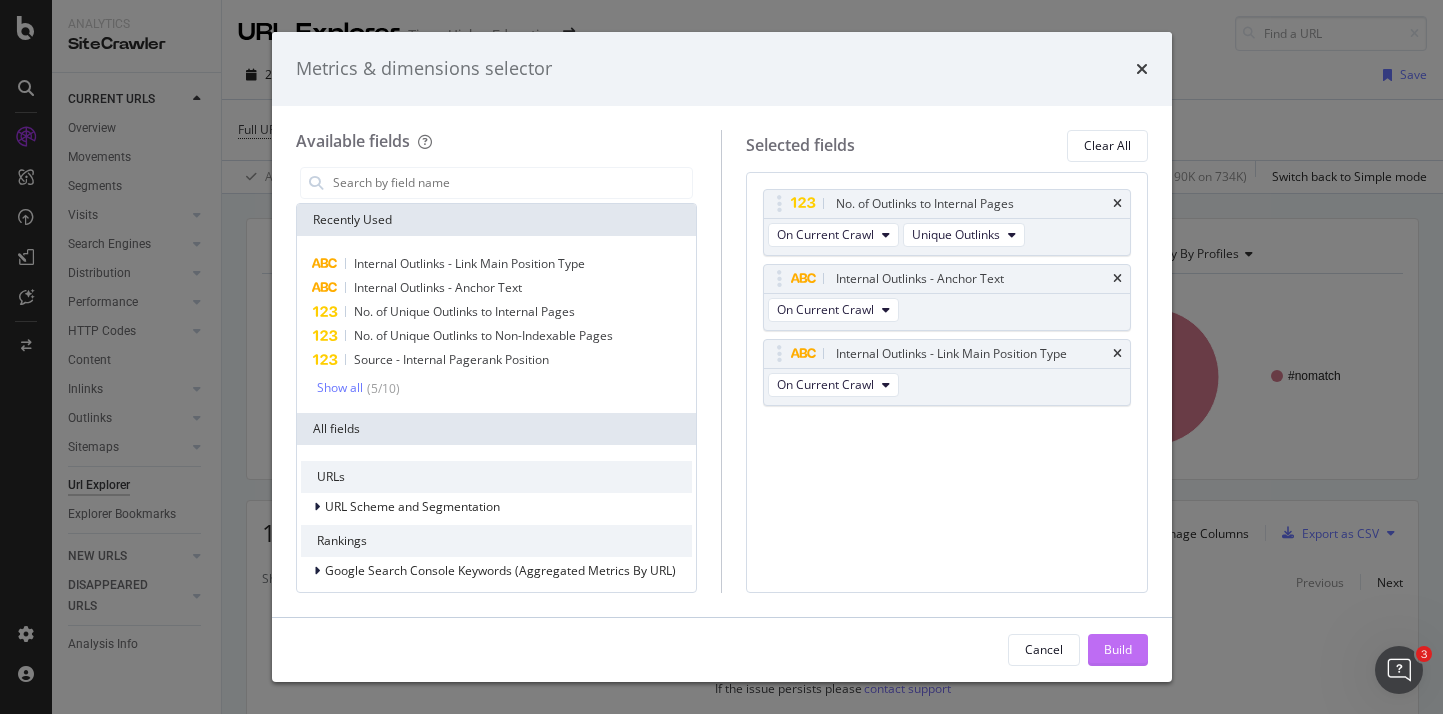 click on "Build" at bounding box center [1118, 649] 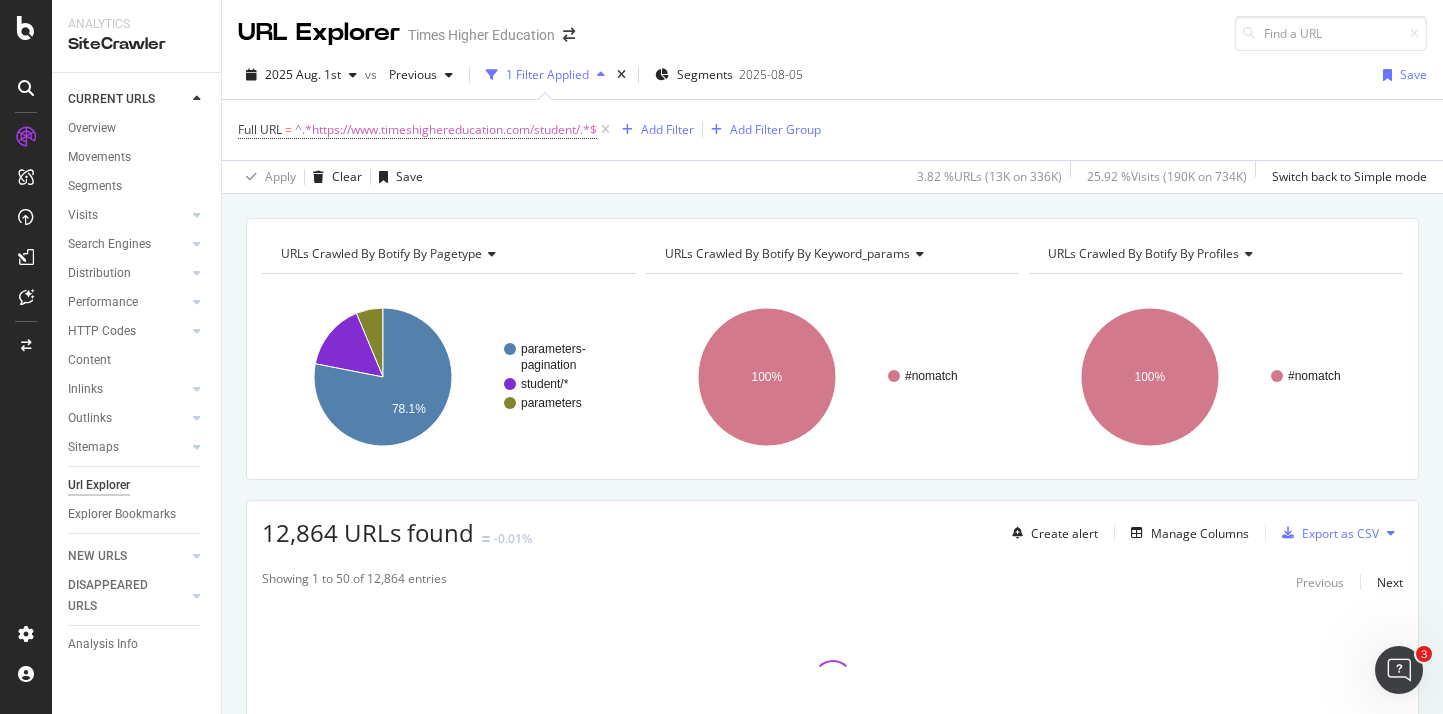 click 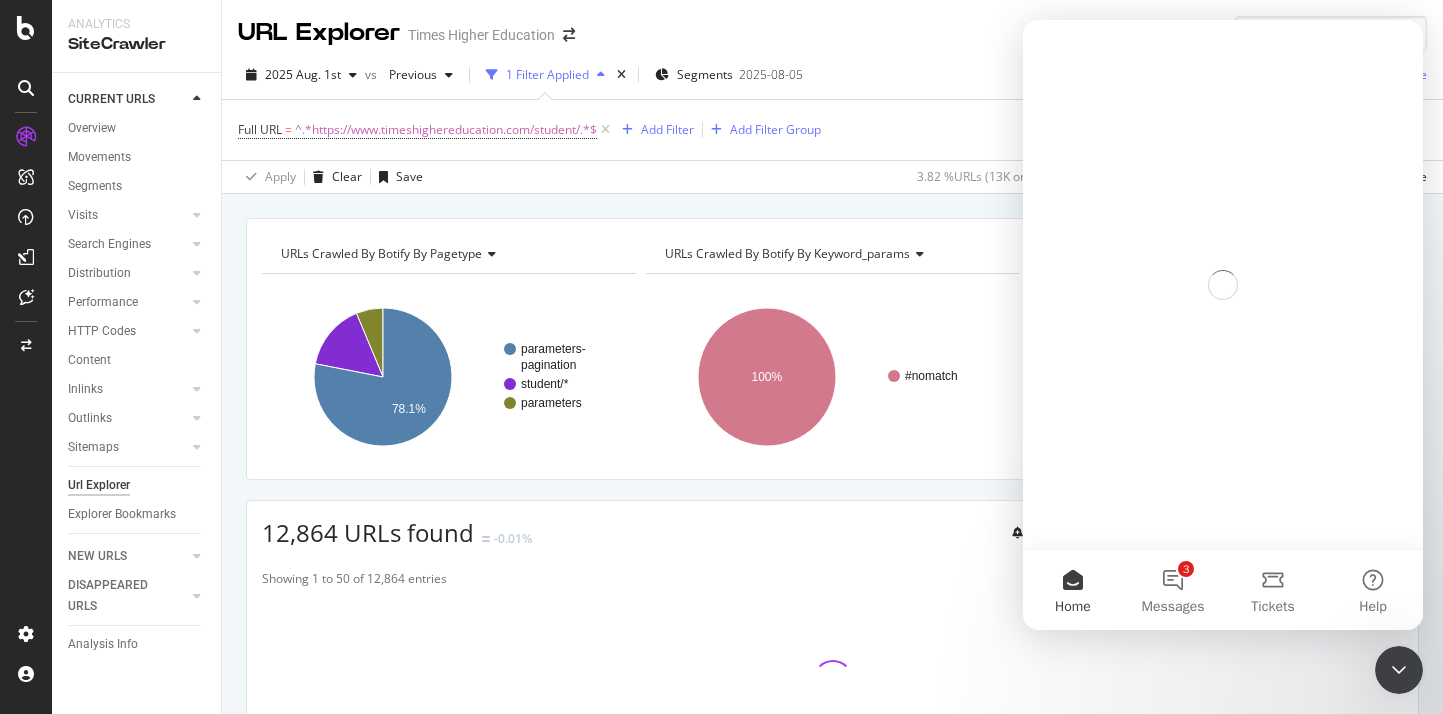 scroll, scrollTop: 0, scrollLeft: 0, axis: both 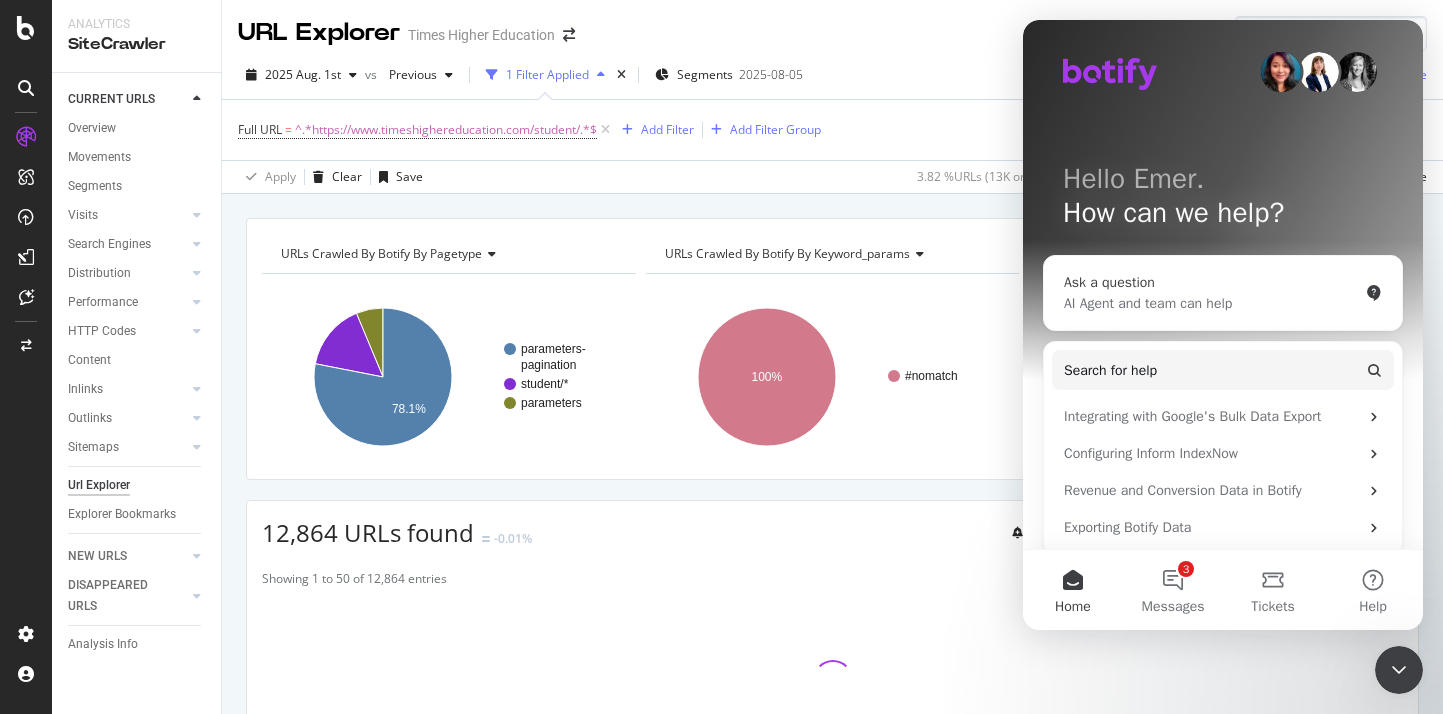 click on "AI Agent and team can help" at bounding box center (1211, 303) 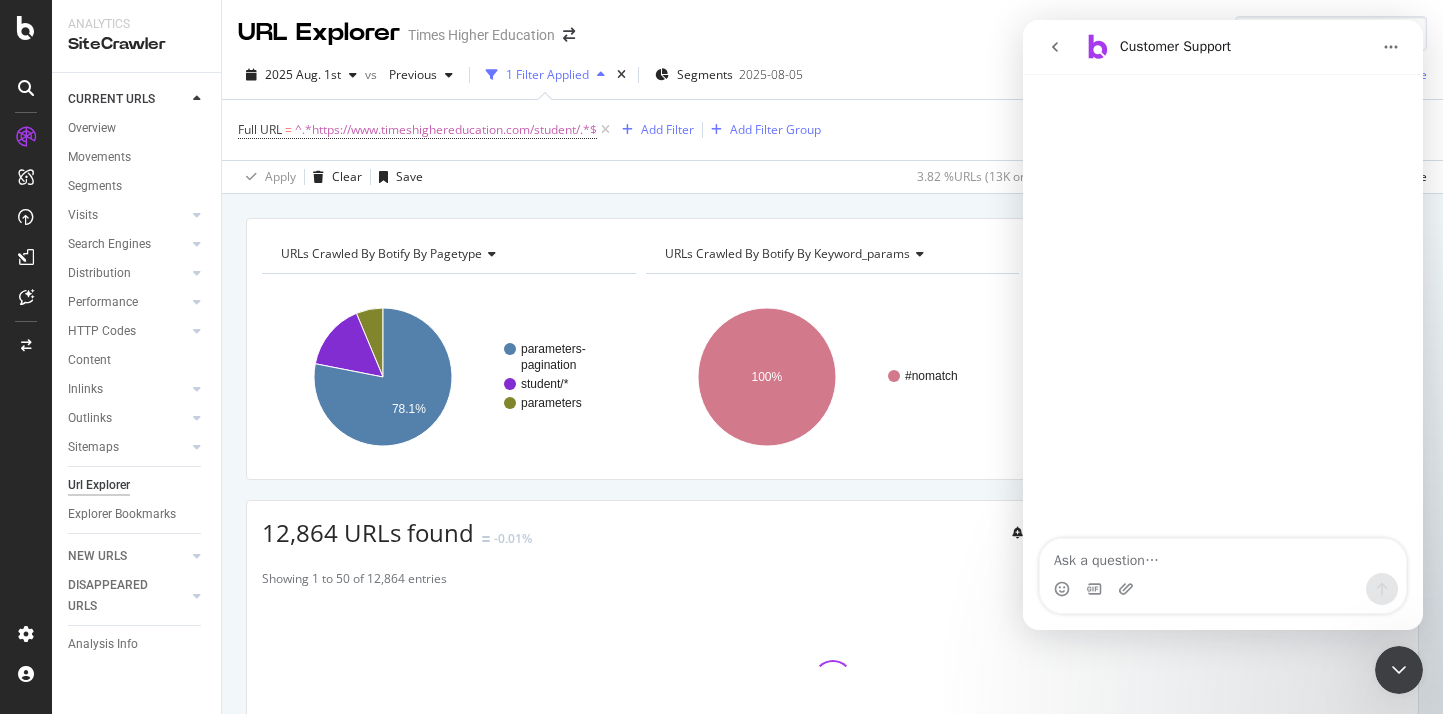 click at bounding box center (1223, 556) 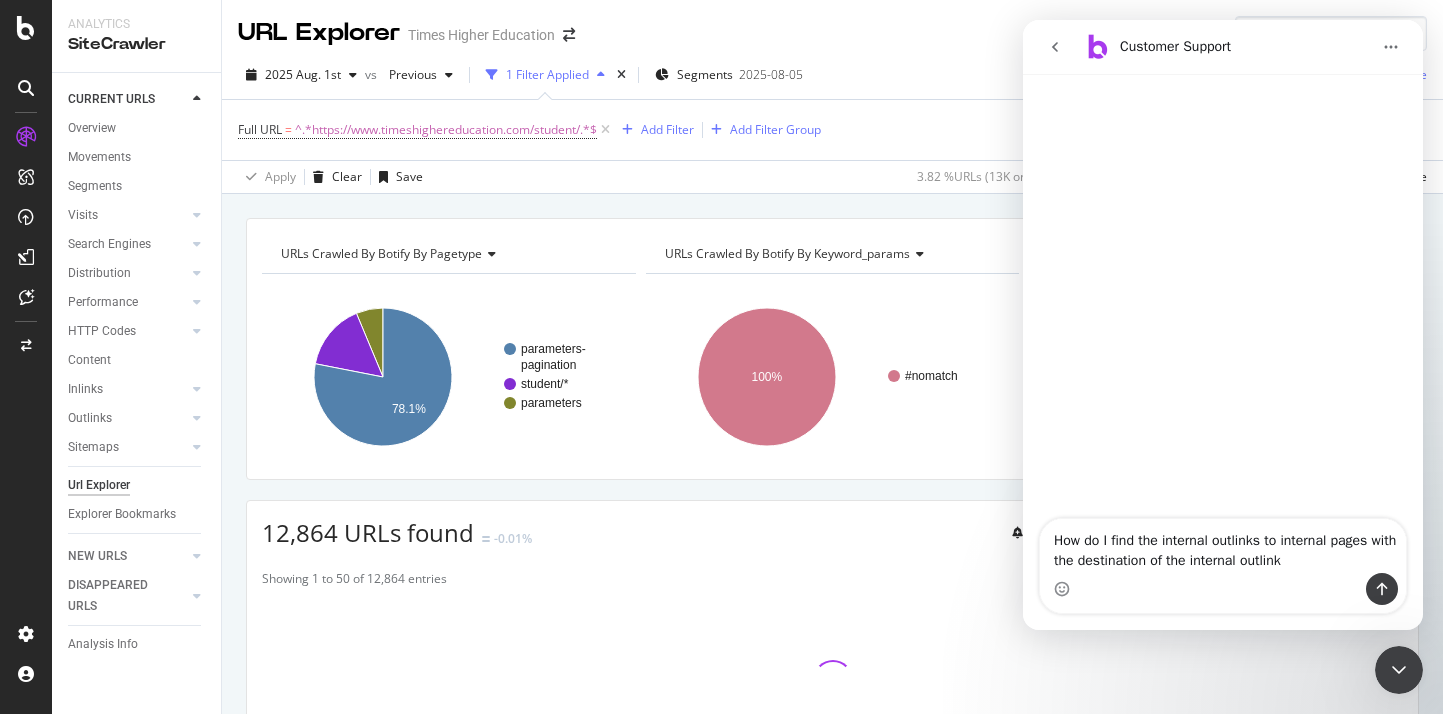 type on "How do I find the internal outlinks to internal pages with the destination of the internal outlinks" 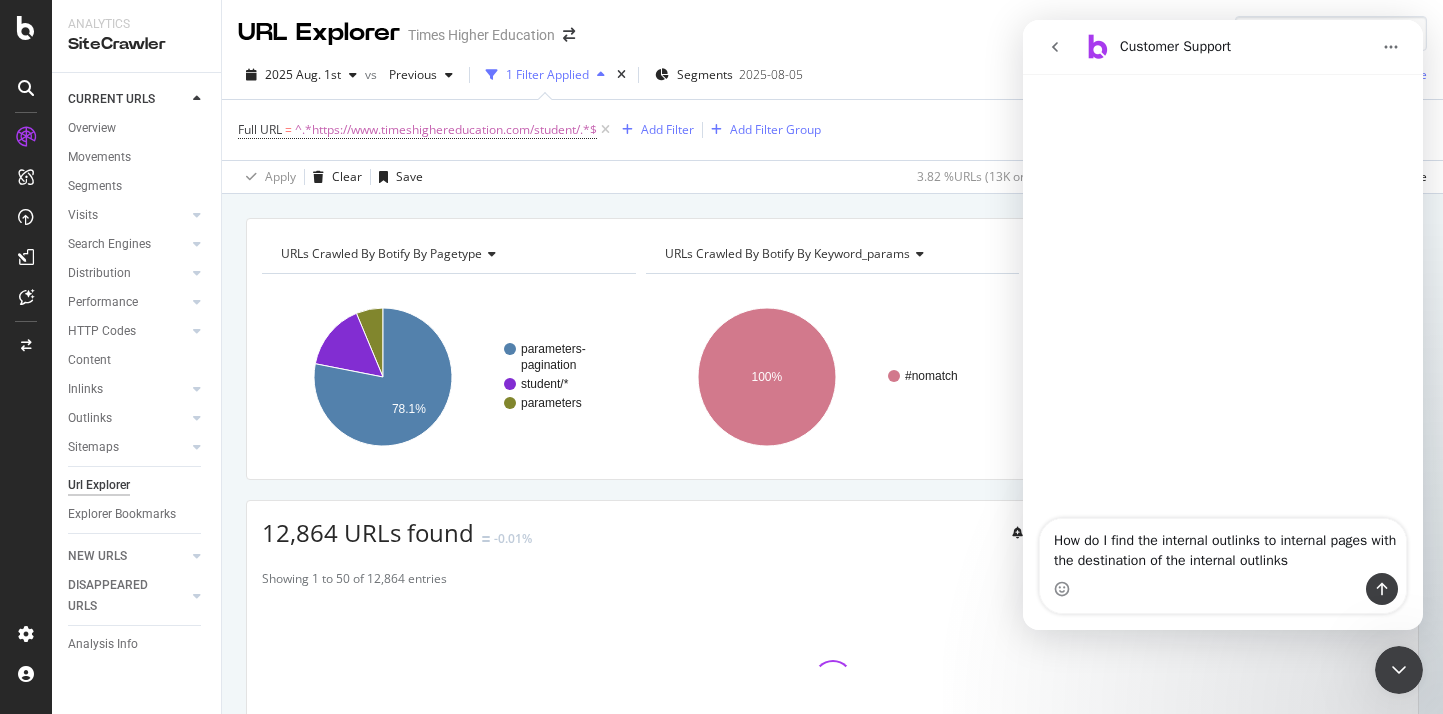type 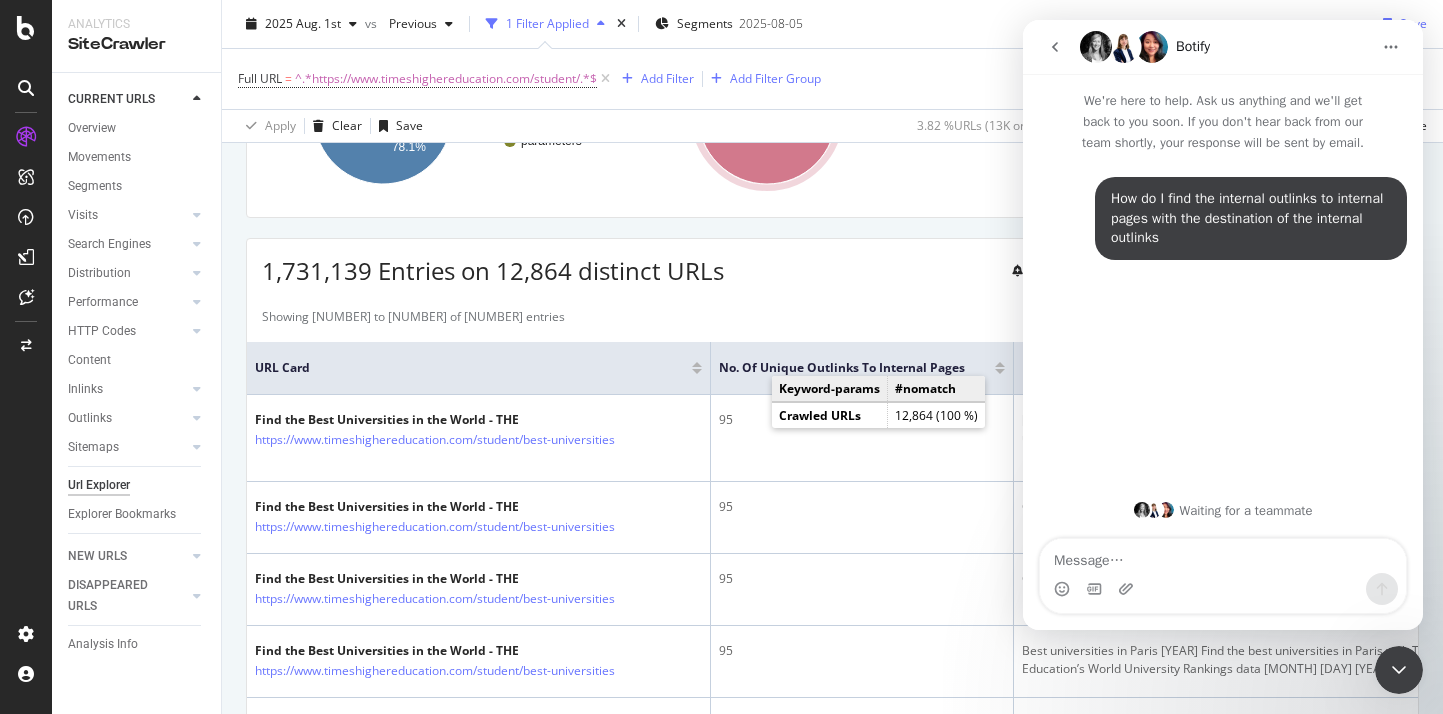 scroll, scrollTop: 278, scrollLeft: 0, axis: vertical 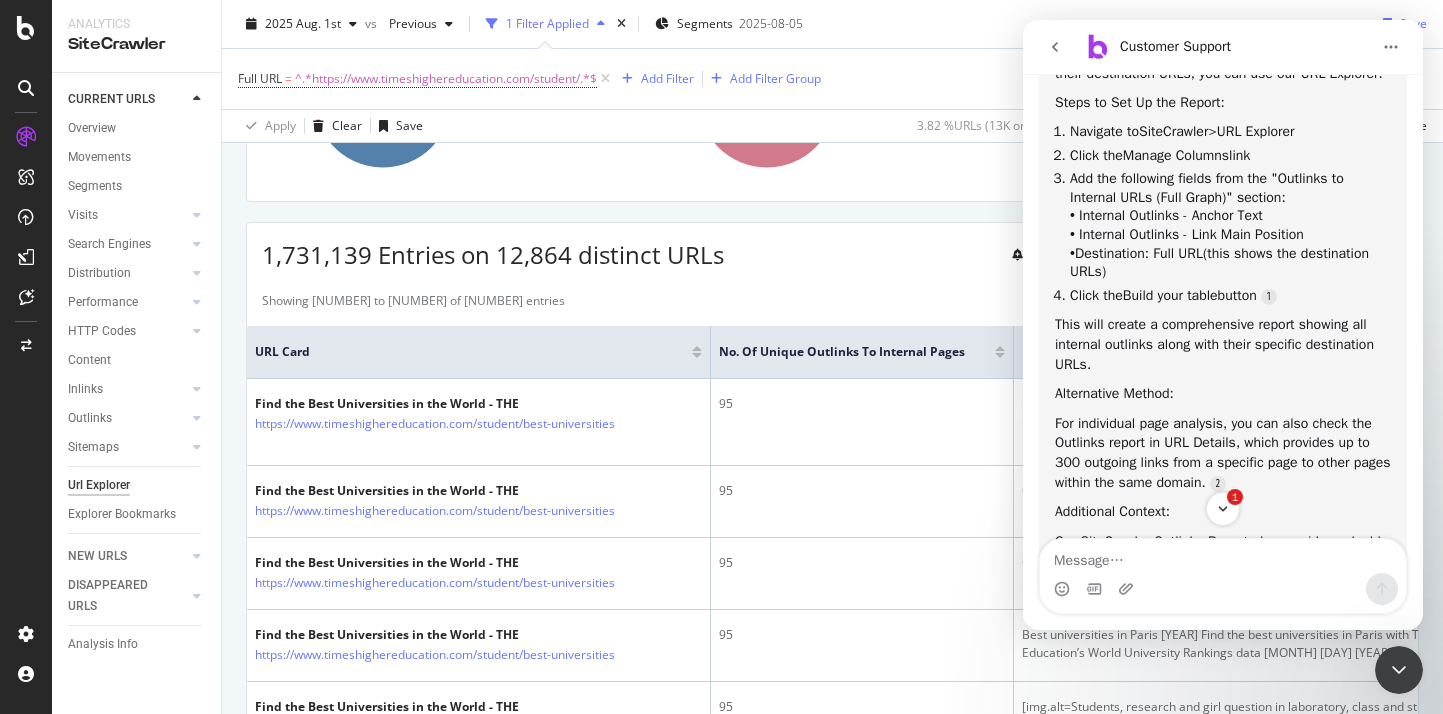 click 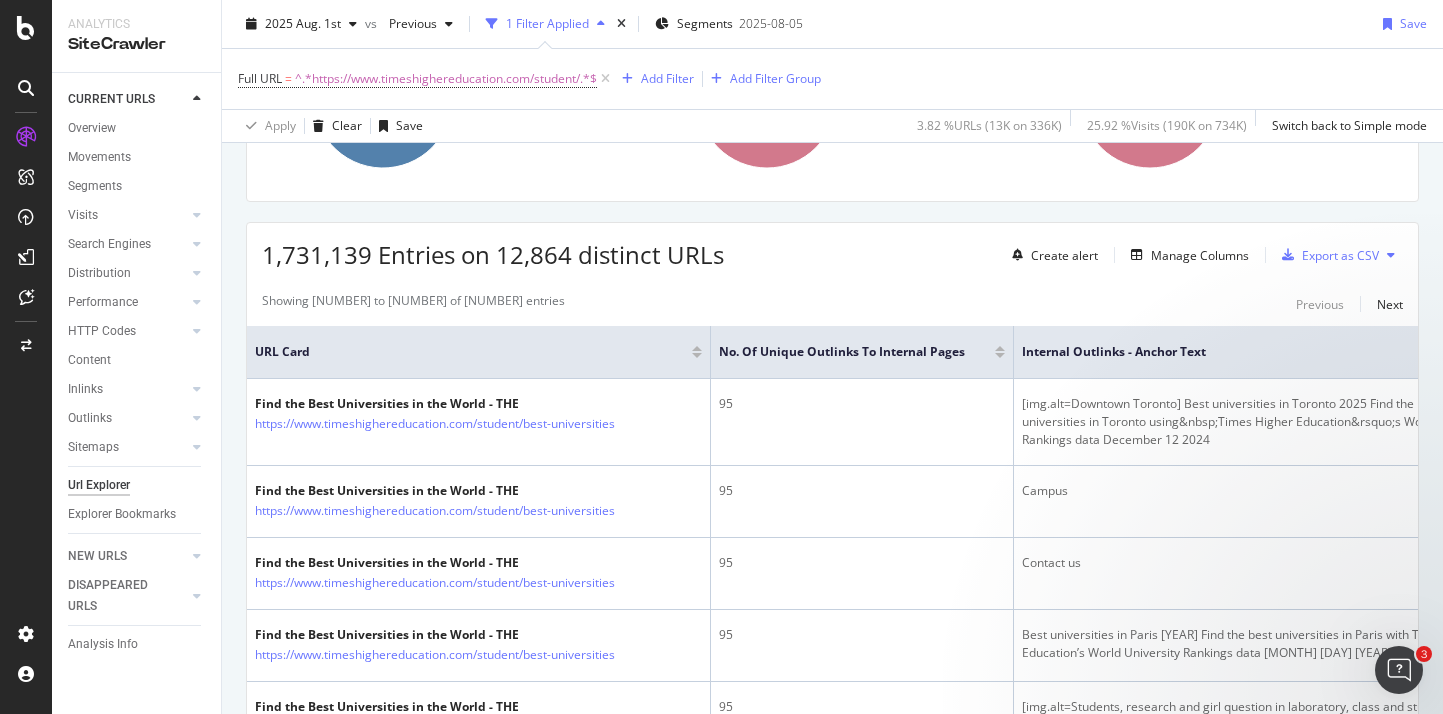 scroll, scrollTop: 0, scrollLeft: 0, axis: both 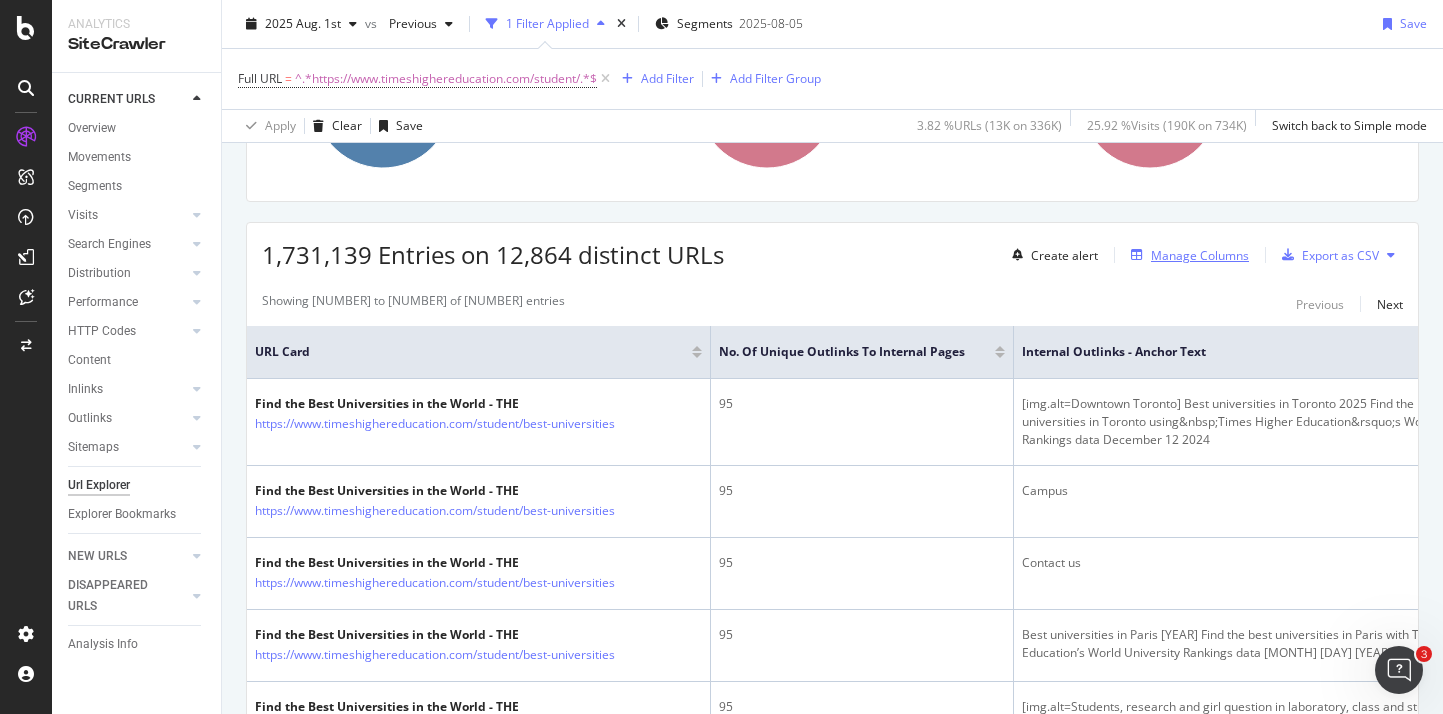 click on "Manage Columns" at bounding box center (1200, 255) 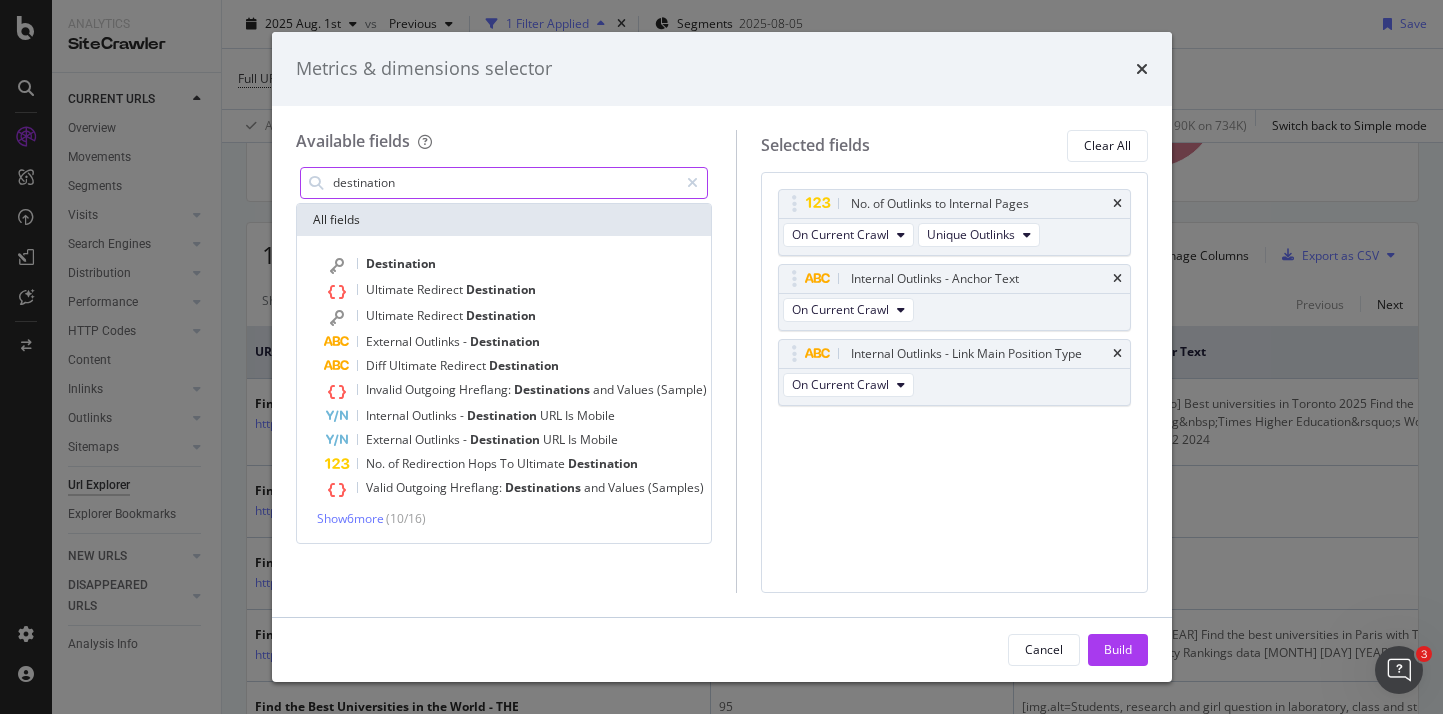 click on "destination" at bounding box center [504, 183] 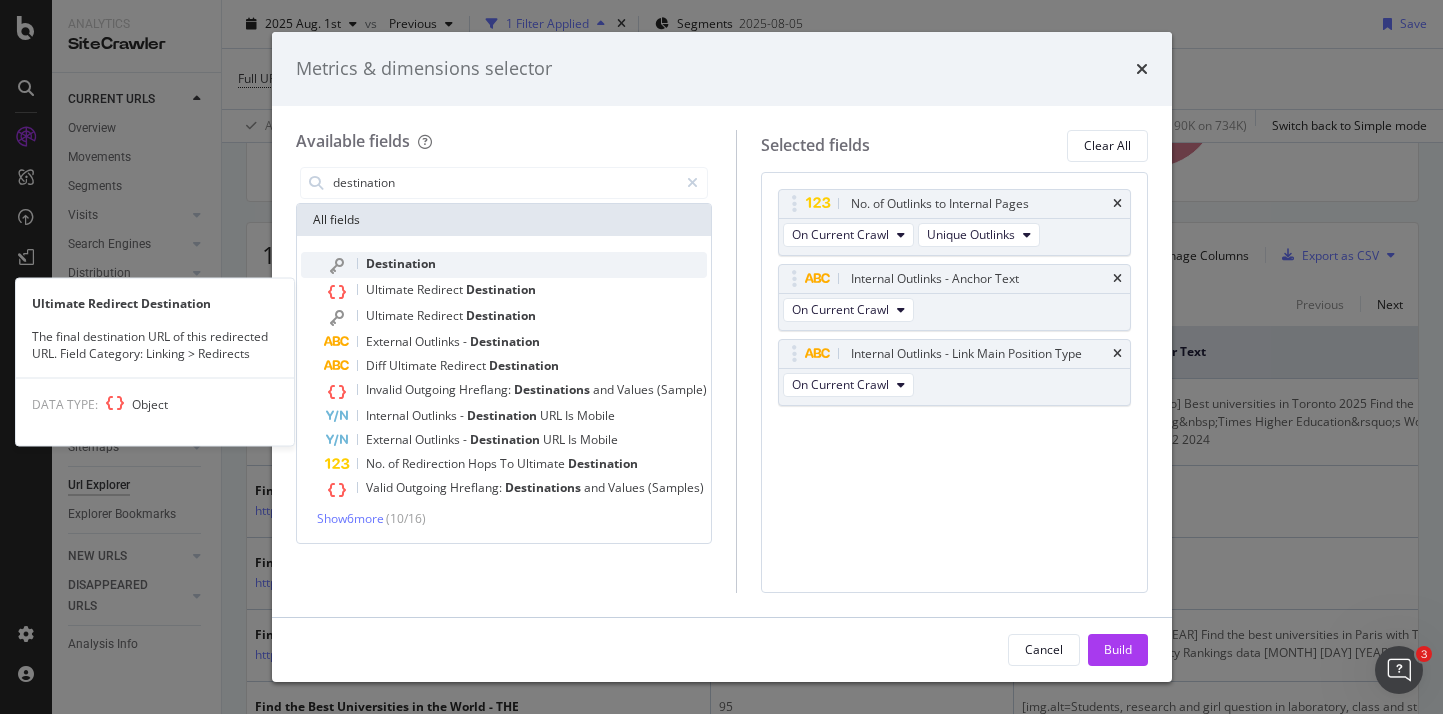 type on "destination" 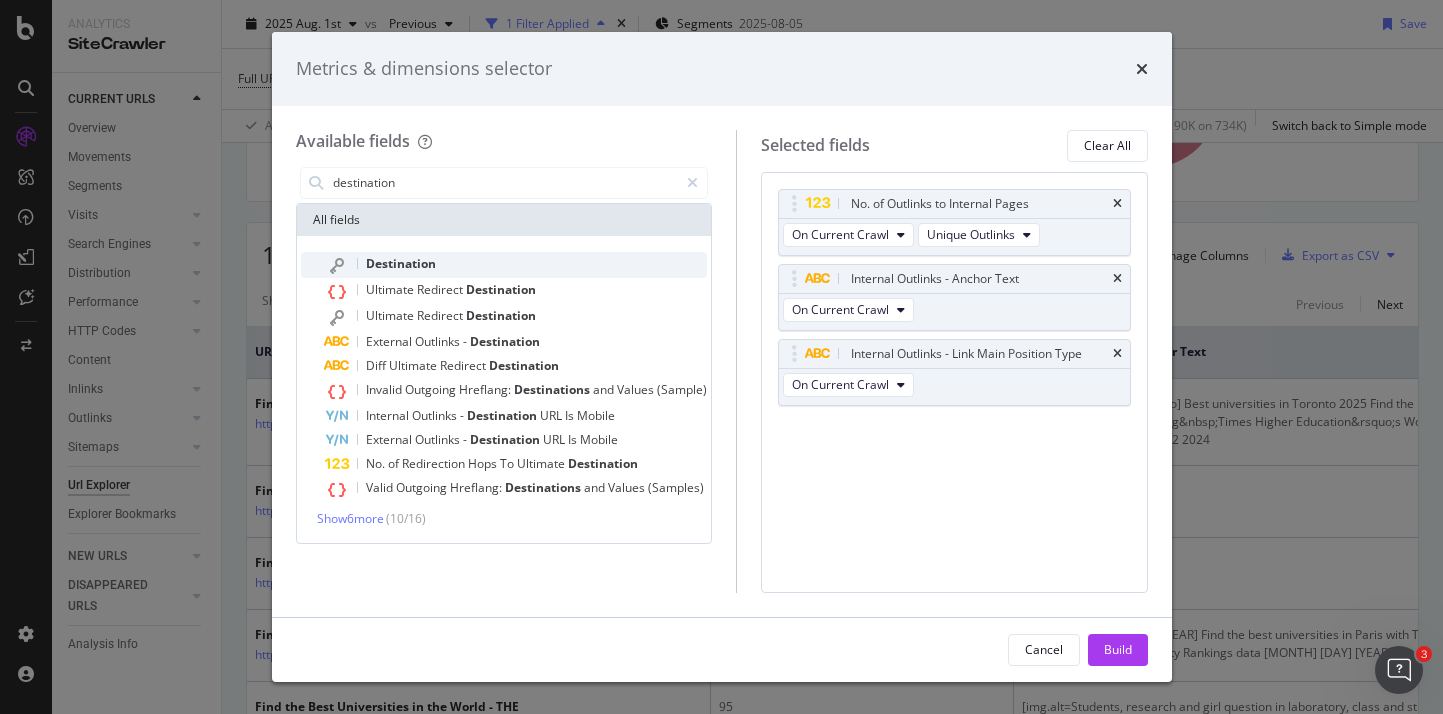 click on "Destination" at bounding box center (401, 263) 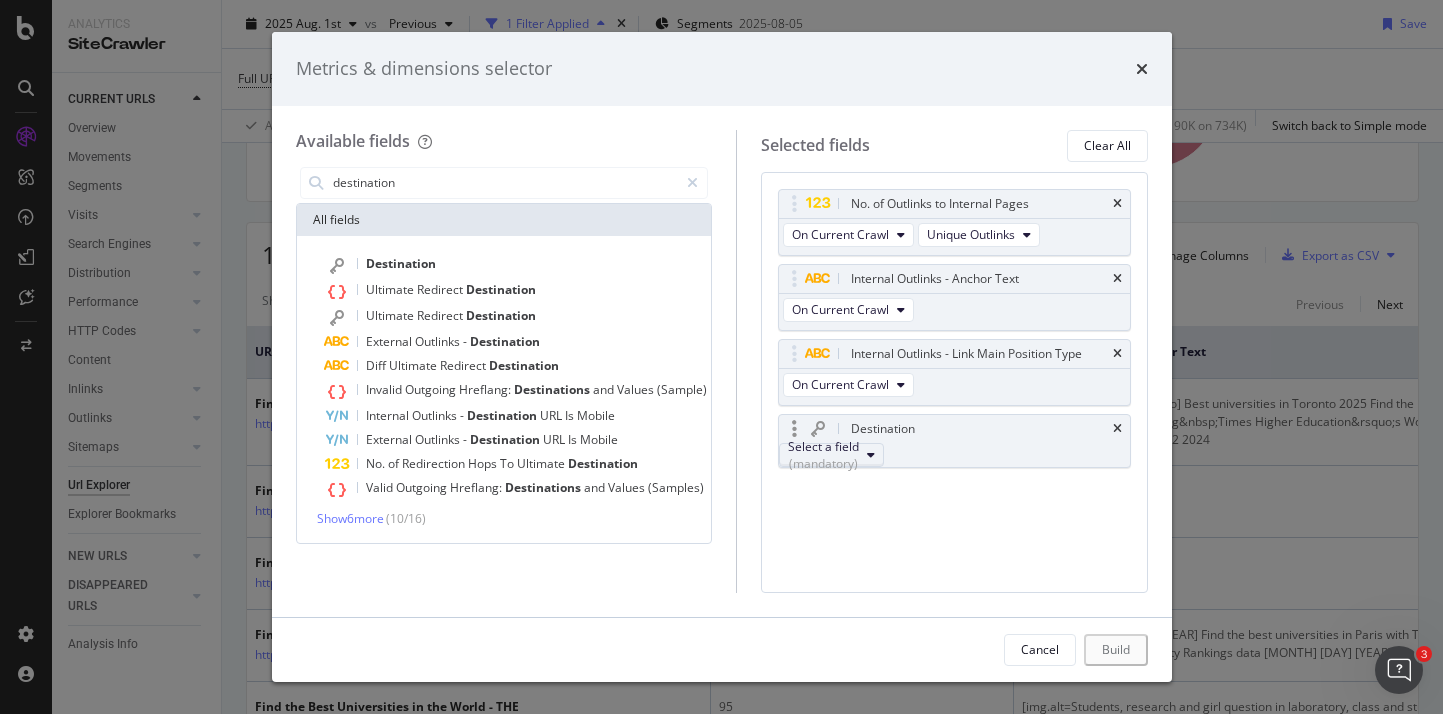 click on "Select a field (mandatory)" at bounding box center [823, 455] 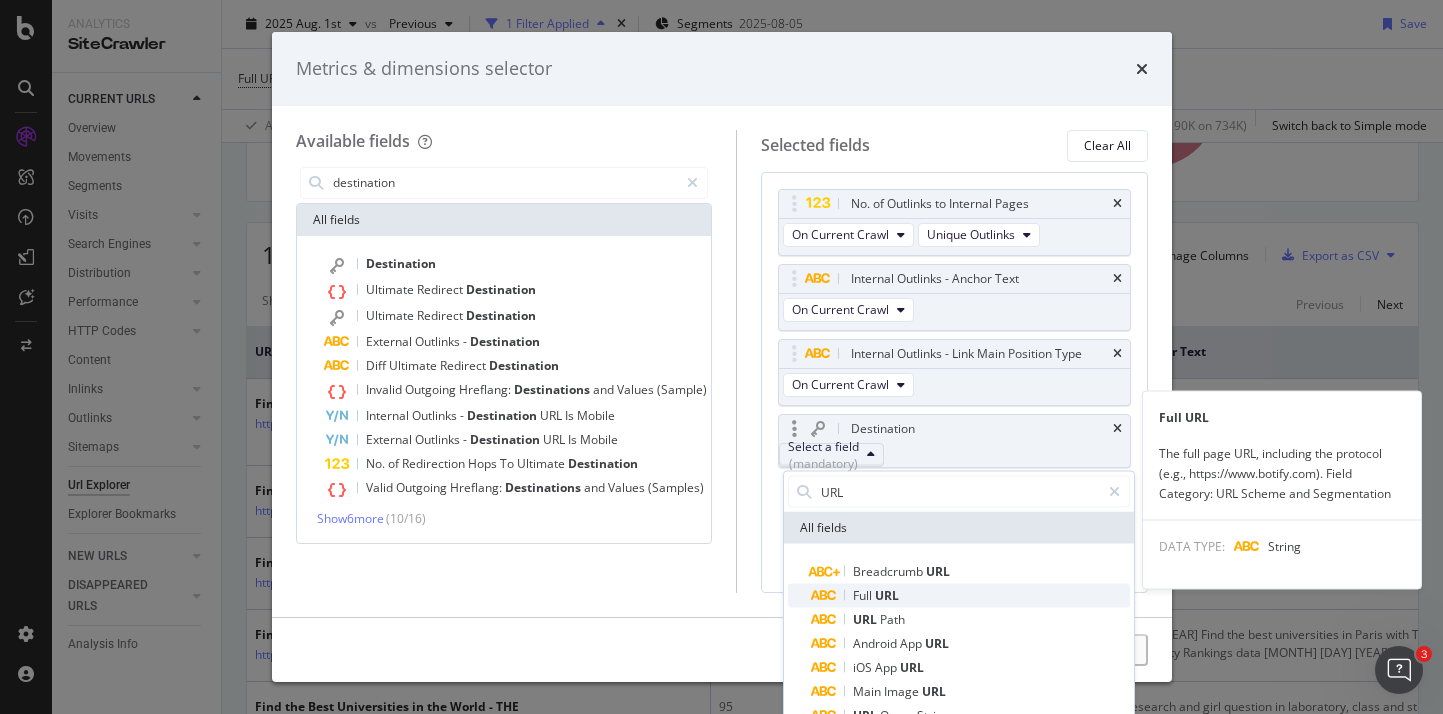 type on "URL" 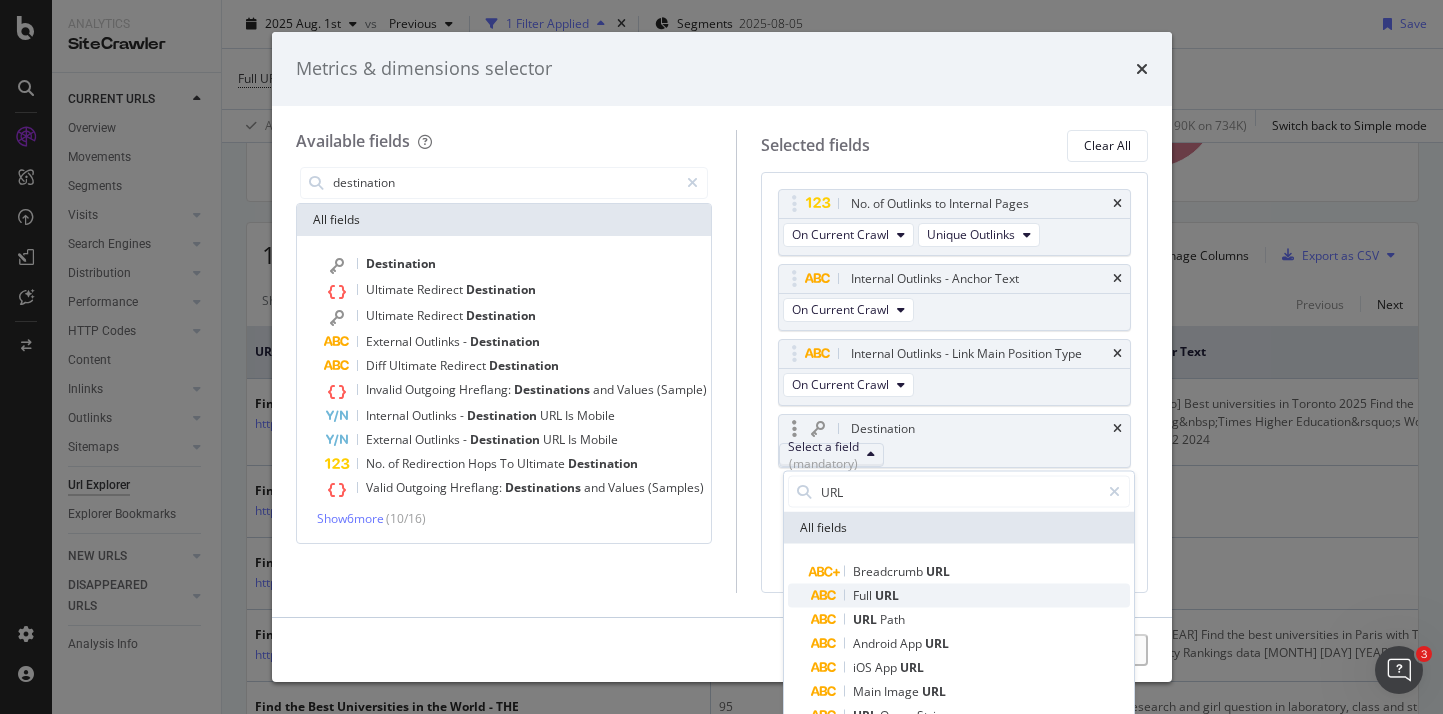 click on "URL" at bounding box center [887, 595] 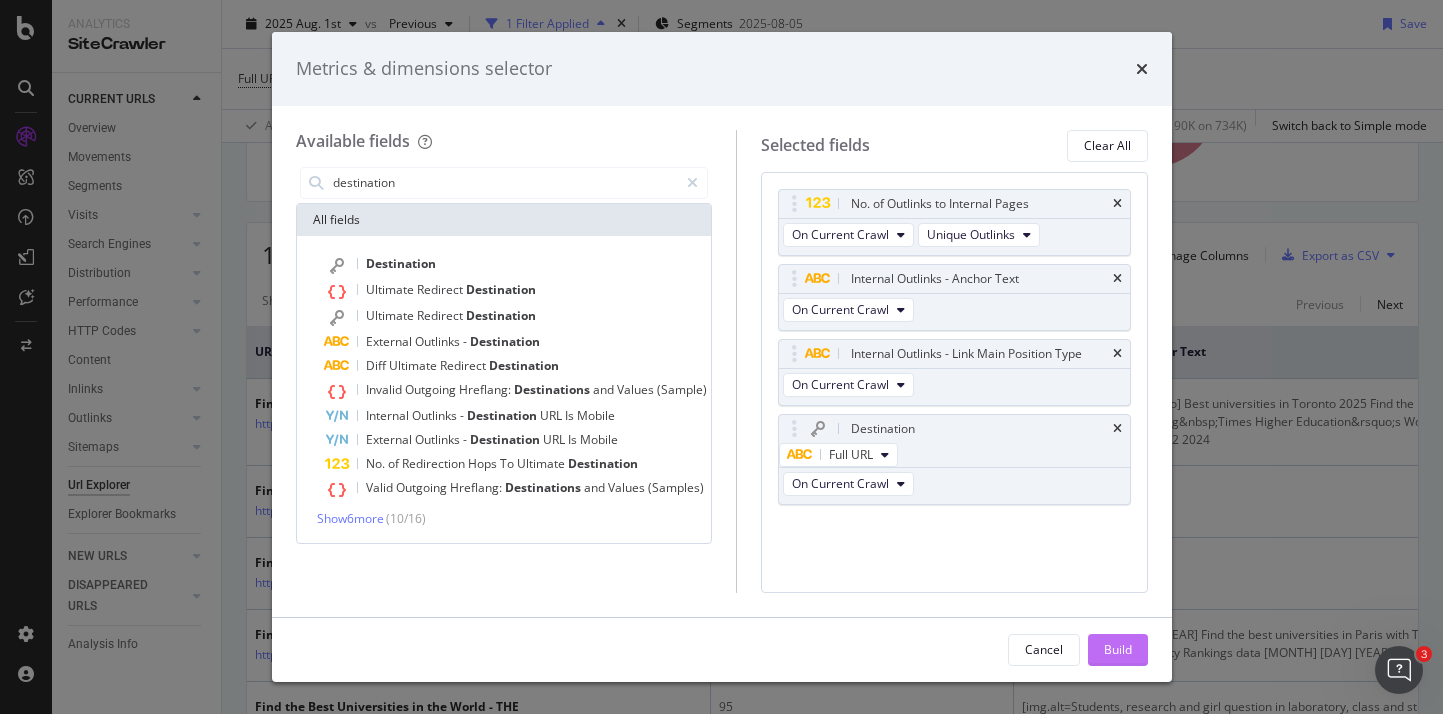 click on "Build" at bounding box center [1118, 649] 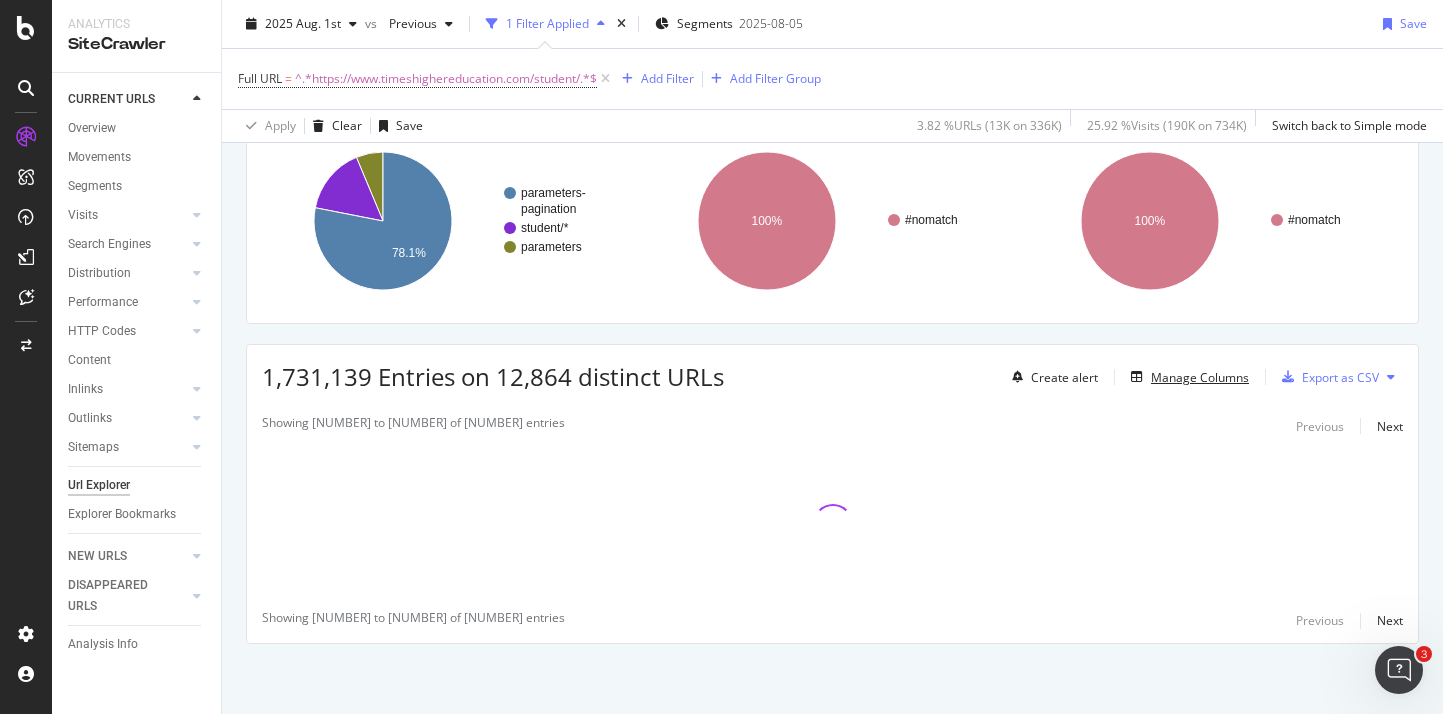 scroll, scrollTop: 75, scrollLeft: 0, axis: vertical 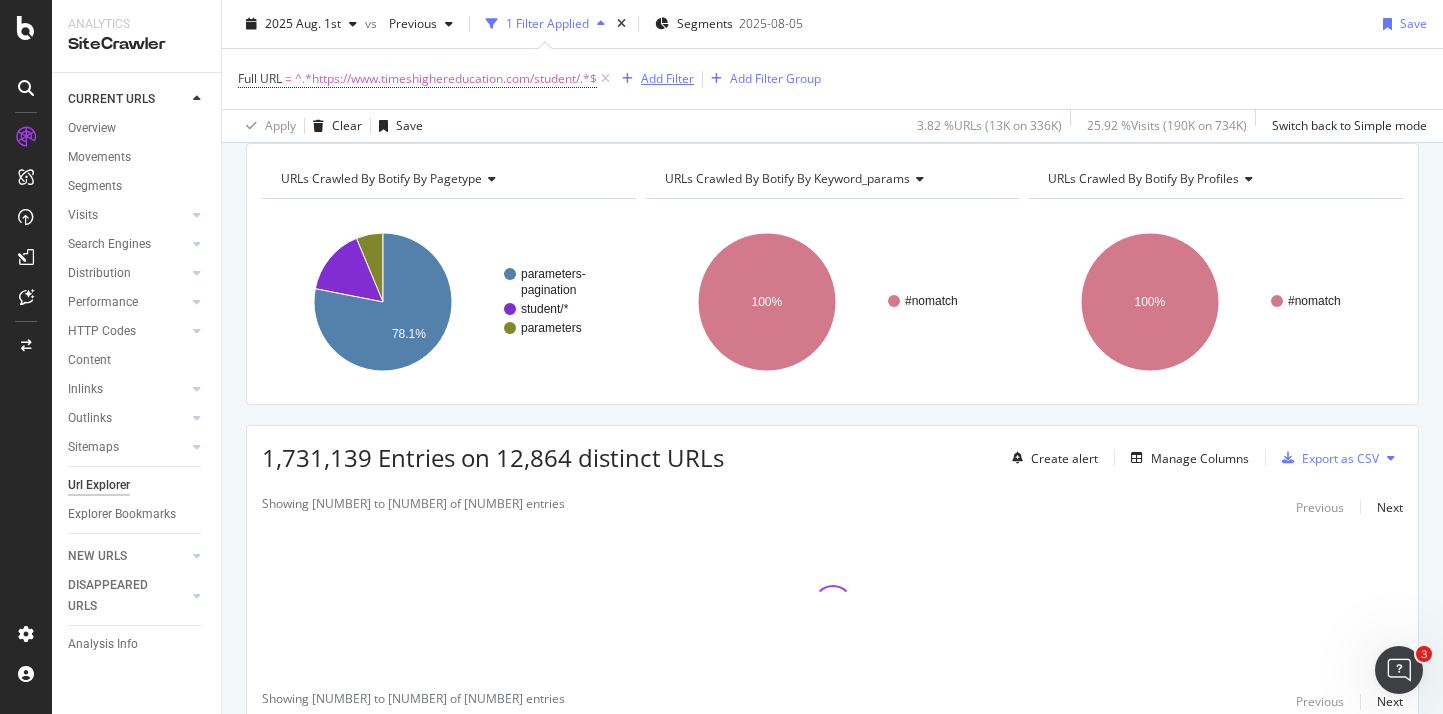 click on "Add Filter" at bounding box center (667, 78) 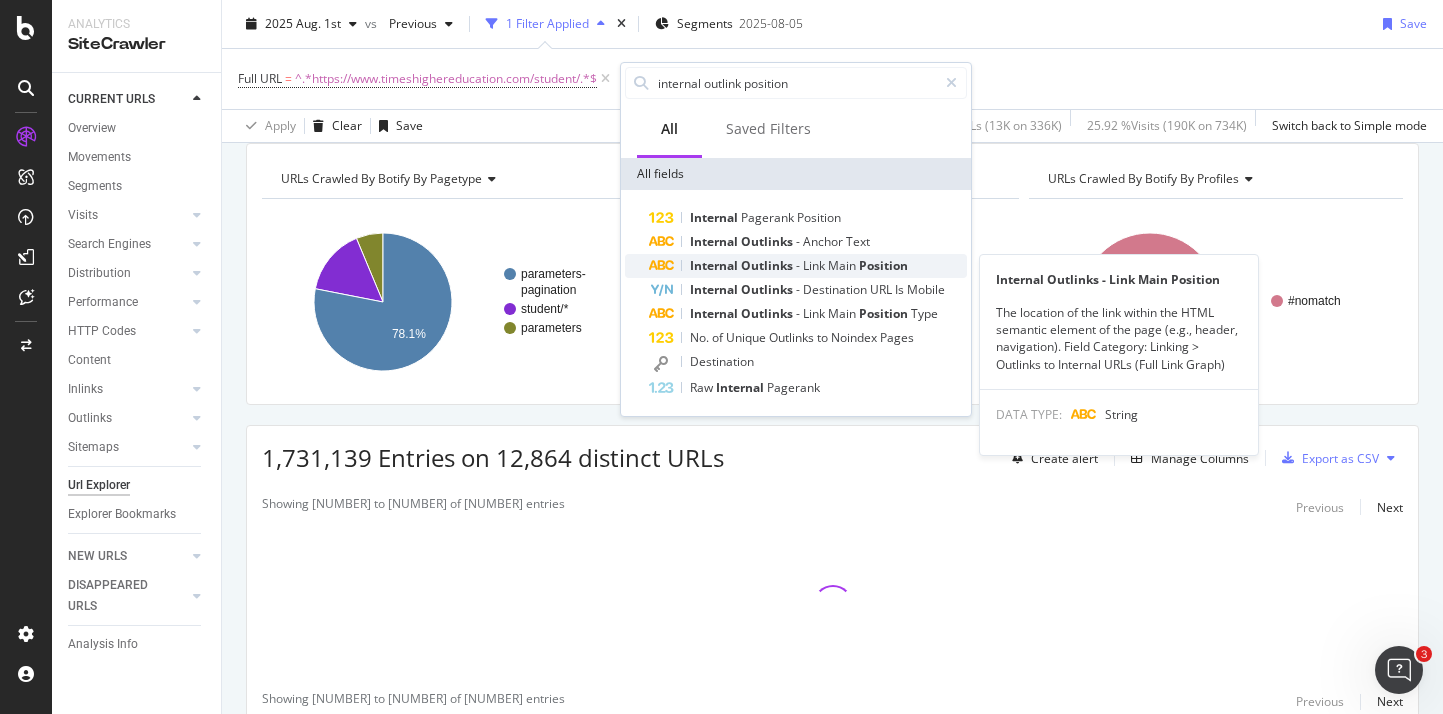 type on "internal outlink position" 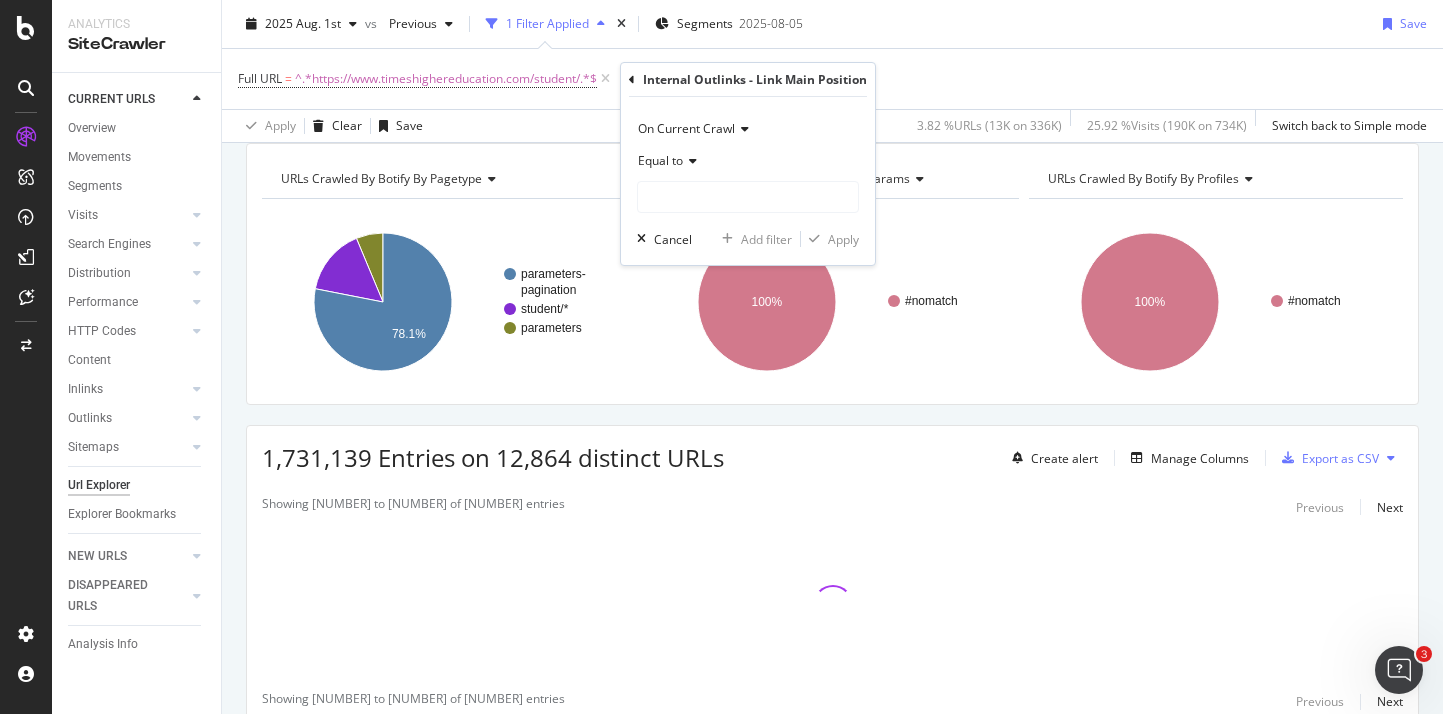click on "Equal to" at bounding box center [748, 161] 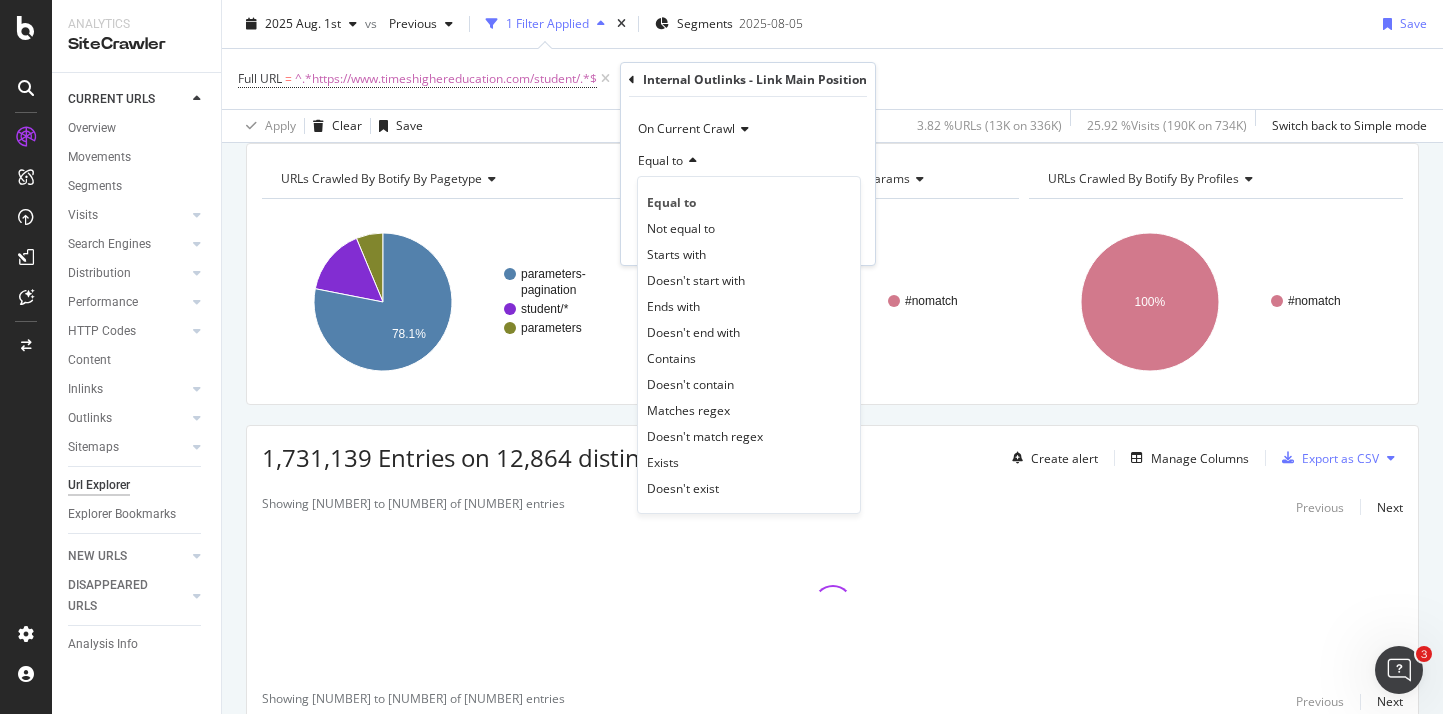 click on "Equal to" at bounding box center [671, 202] 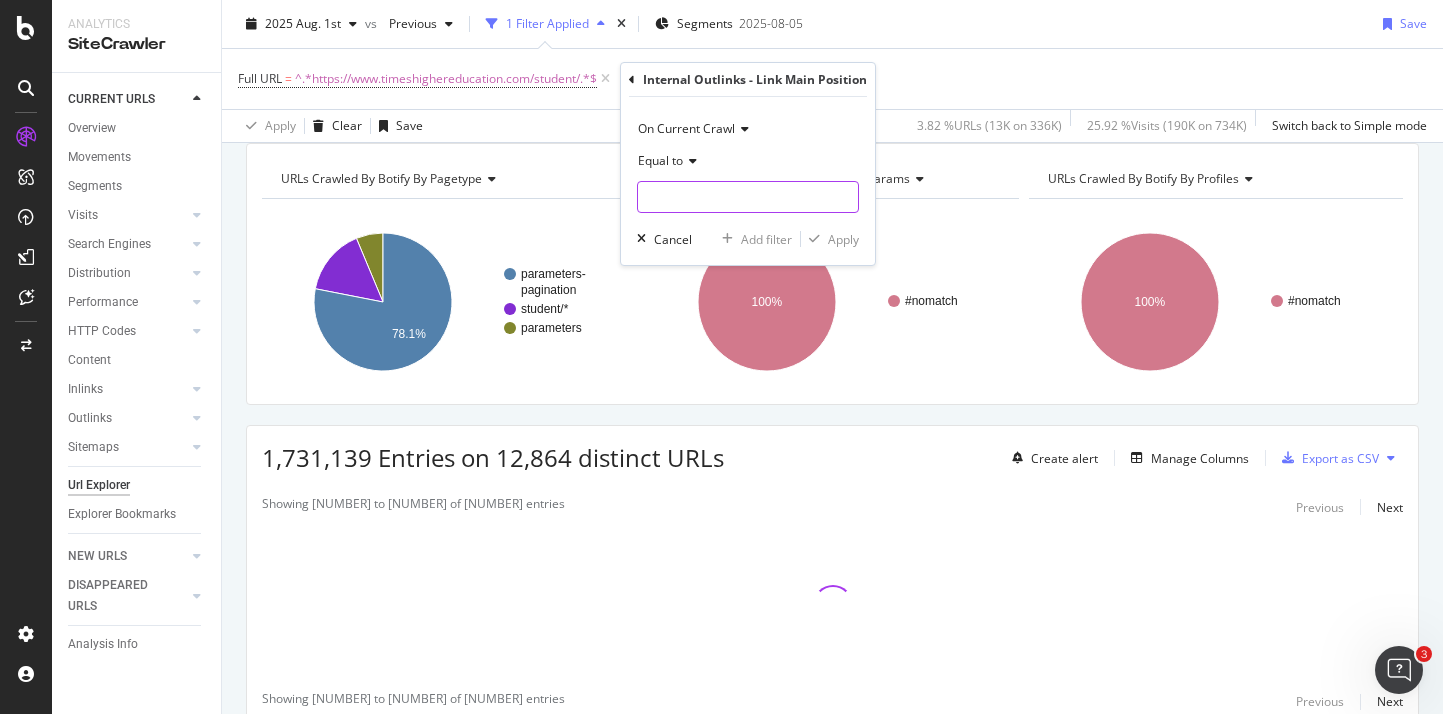 click at bounding box center (748, 197) 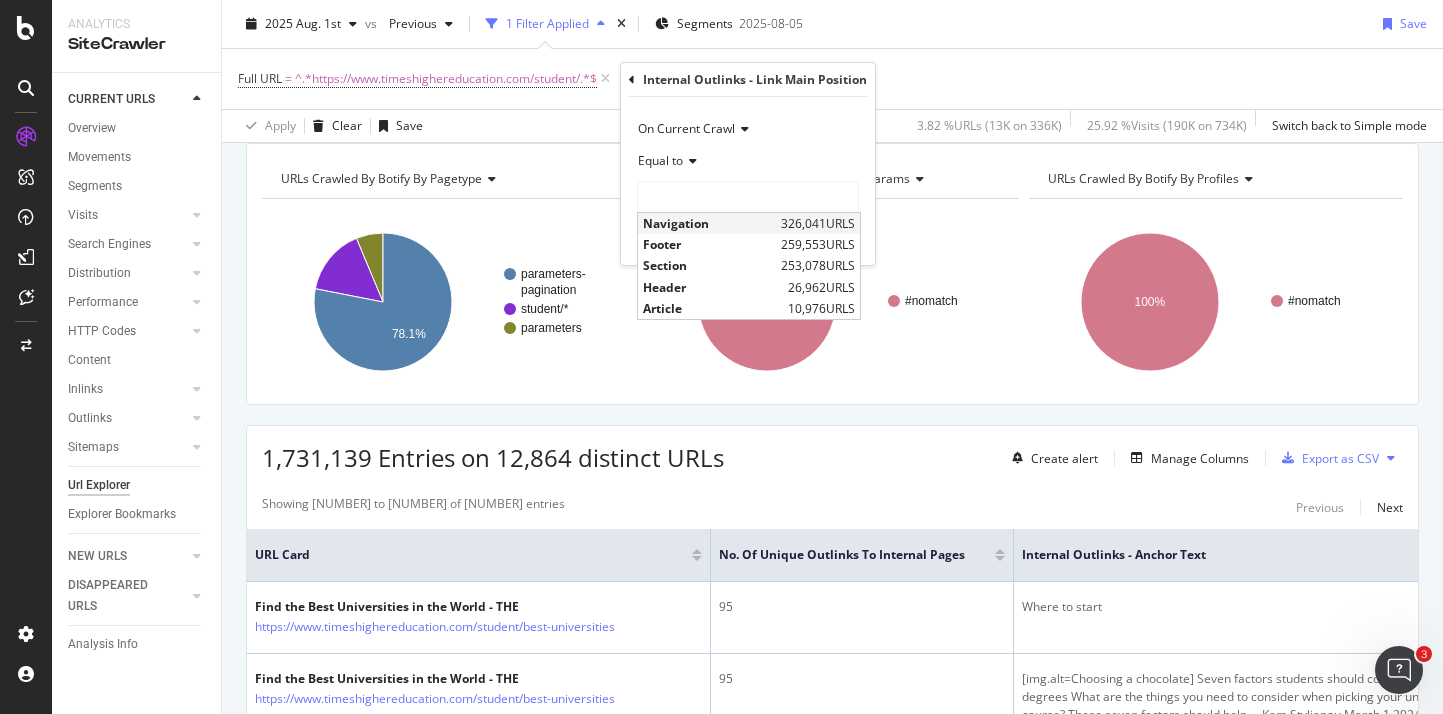 click on "Navigation" at bounding box center (709, 223) 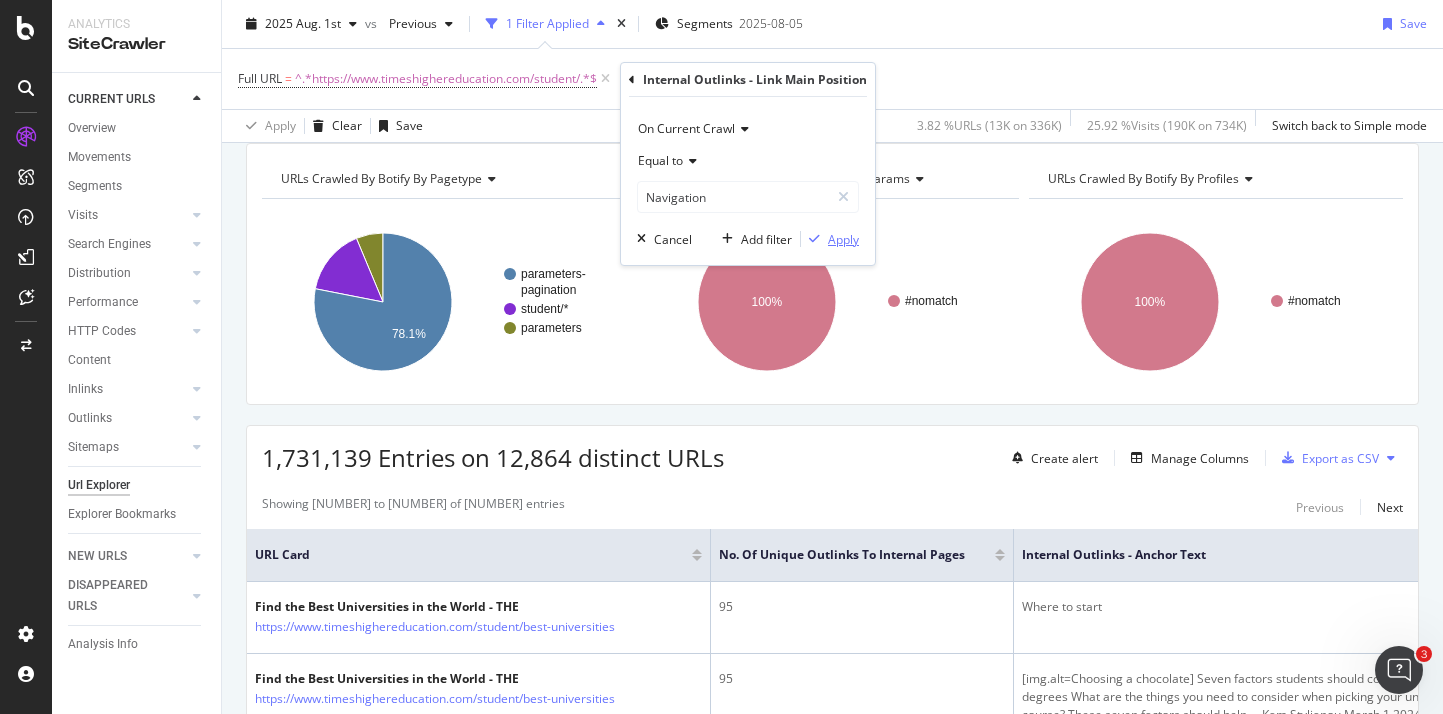 click on "Apply" at bounding box center (843, 239) 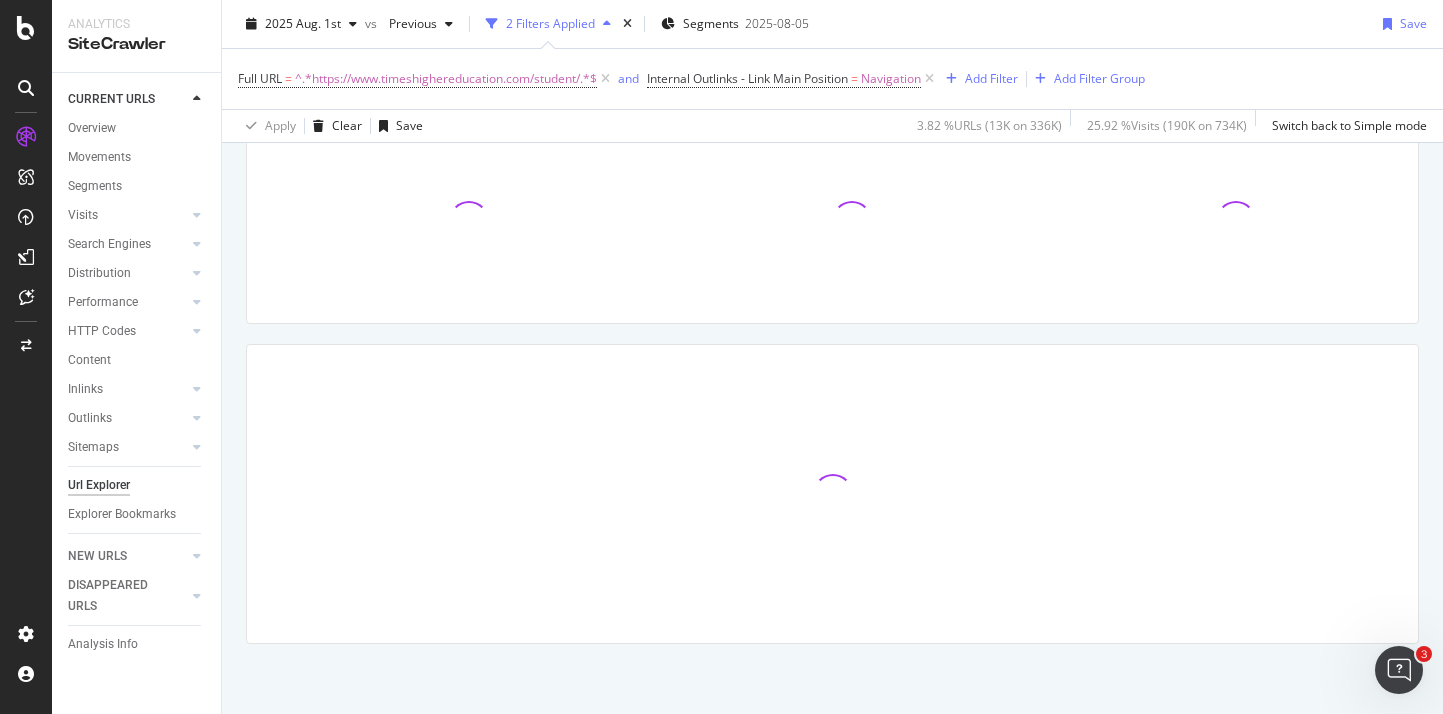 scroll, scrollTop: 0, scrollLeft: 0, axis: both 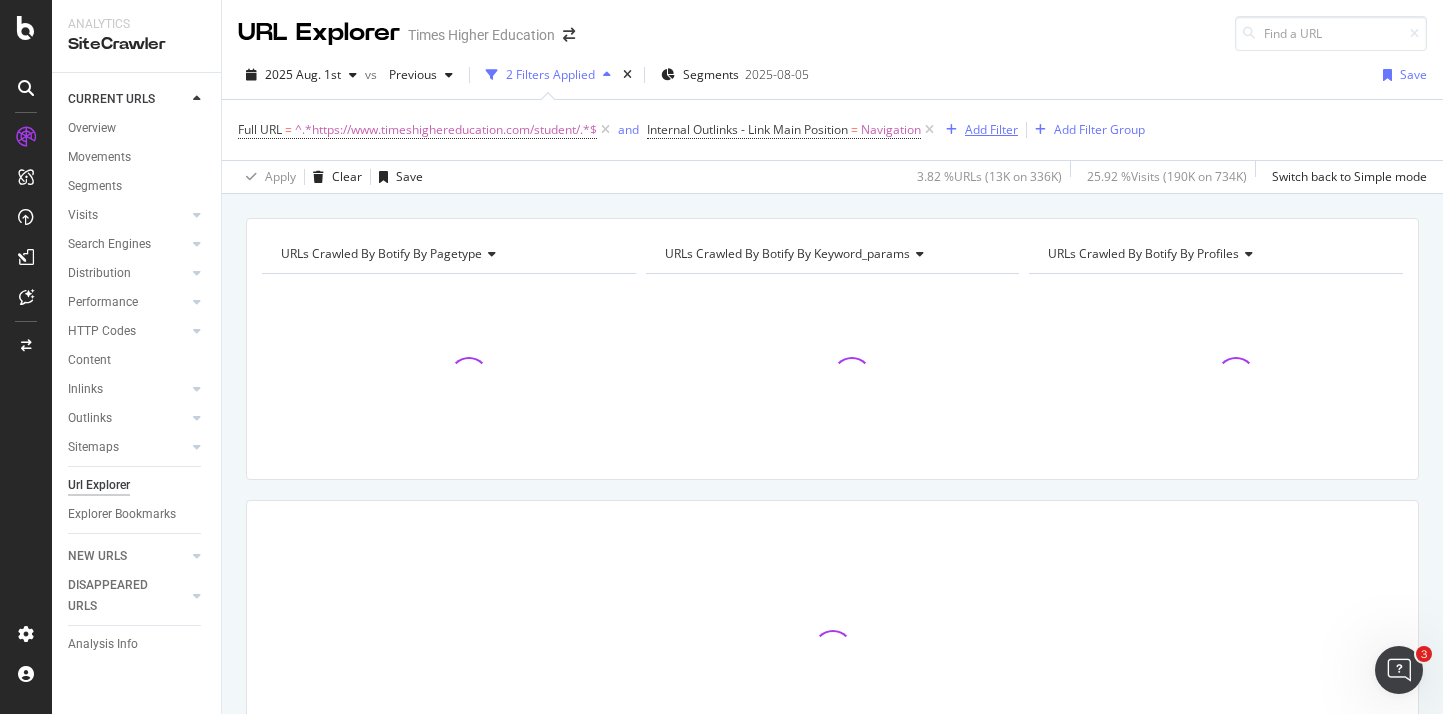 click on "Add Filter" at bounding box center (991, 129) 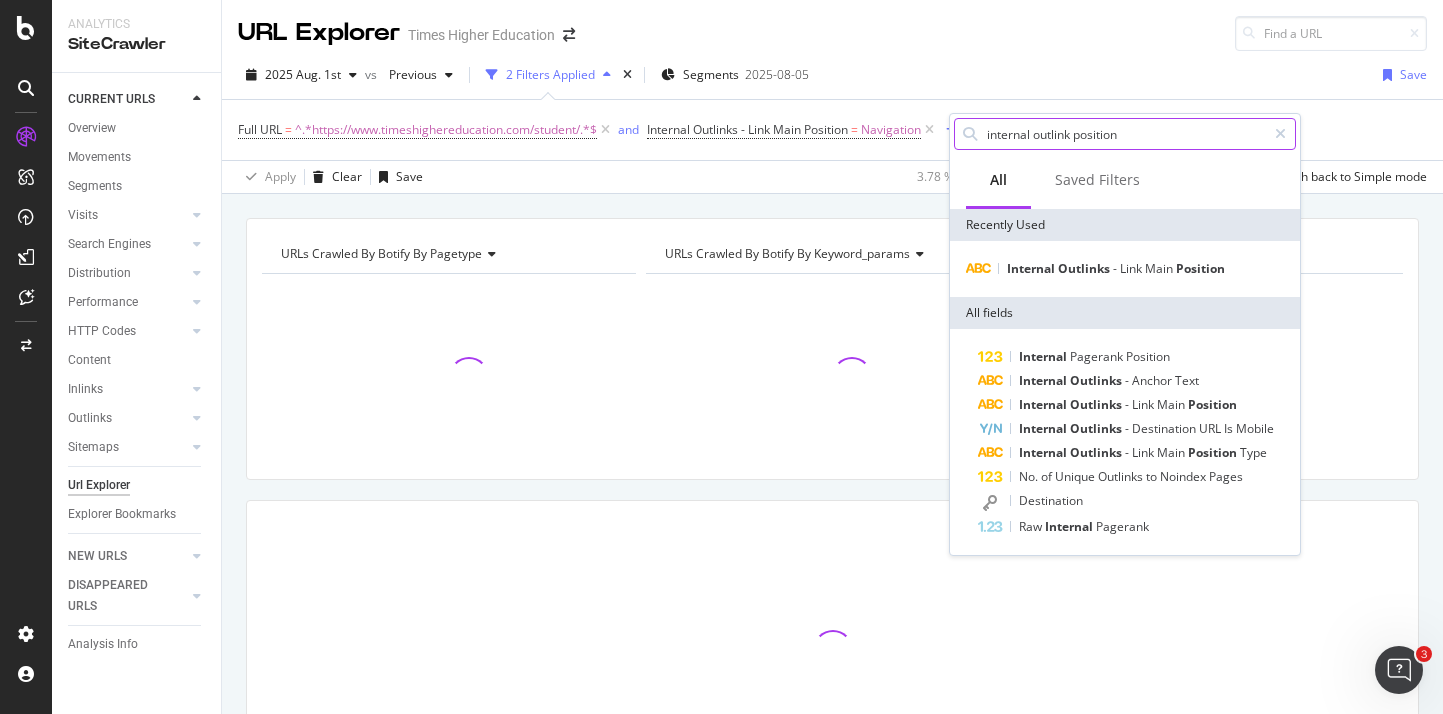 click on "internal outlink position" at bounding box center [1125, 134] 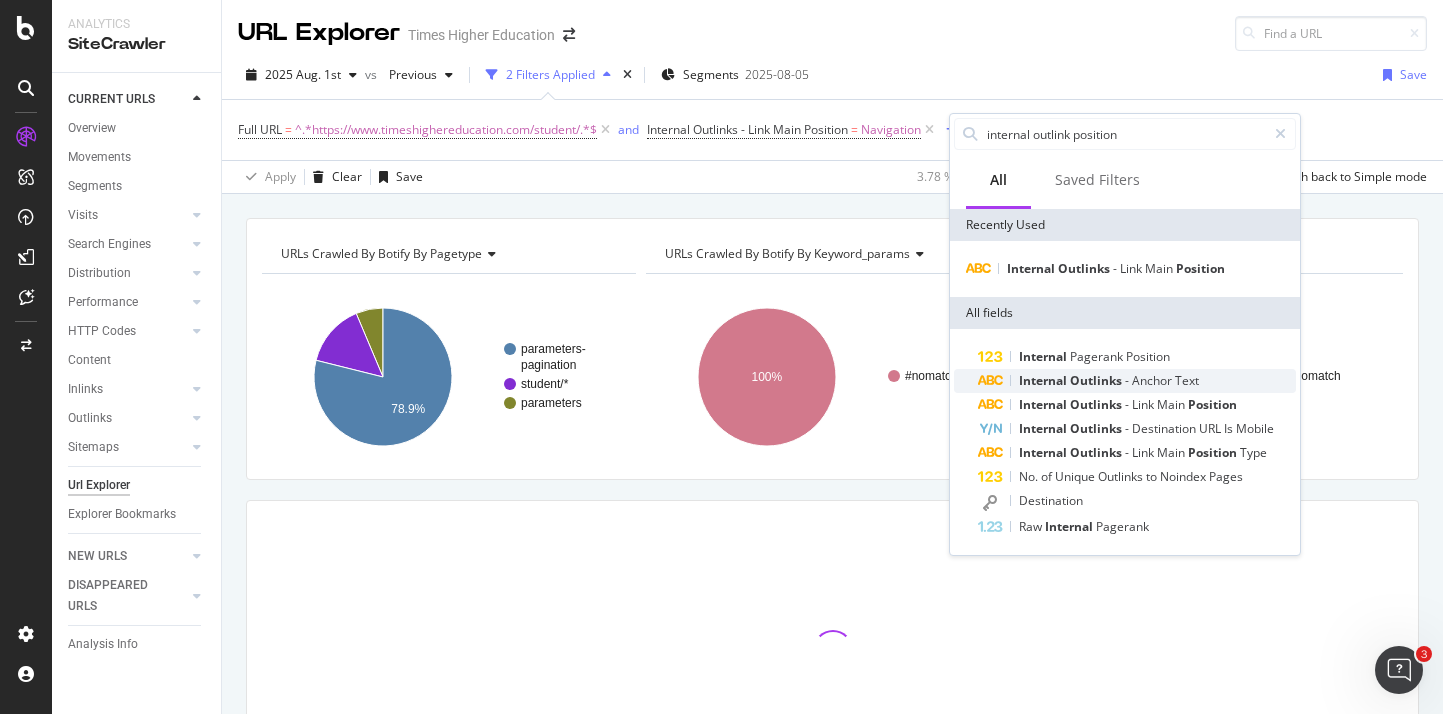 click on "Internal" at bounding box center (1044, 380) 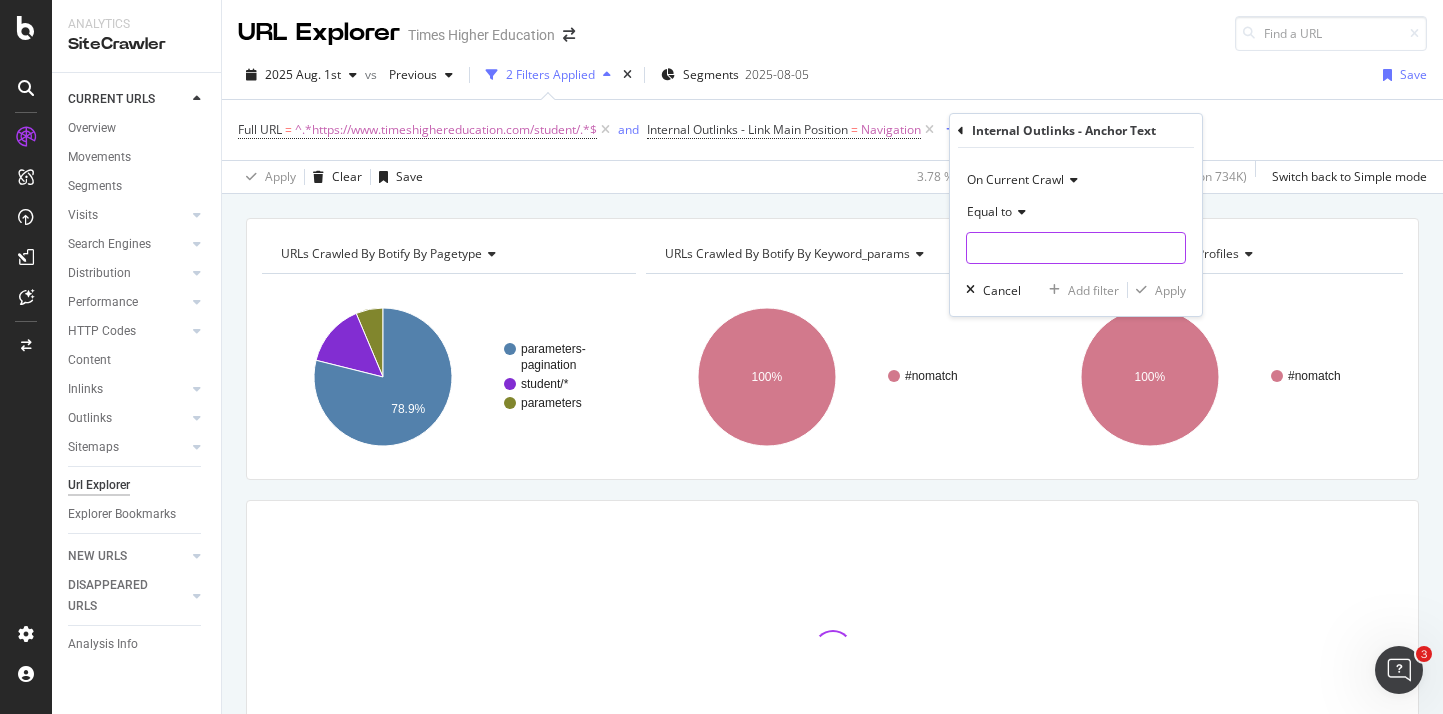click at bounding box center (1076, 248) 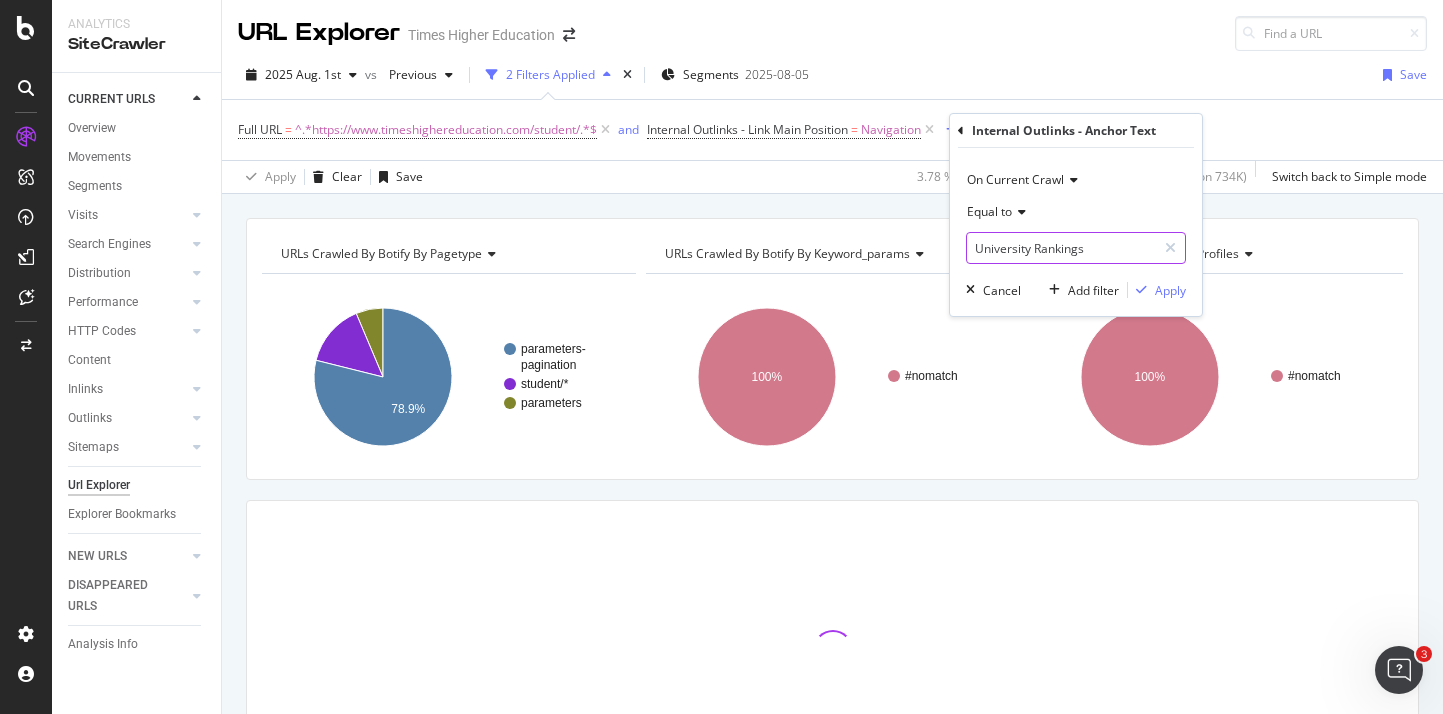 click on "University Rankings" at bounding box center [1061, 248] 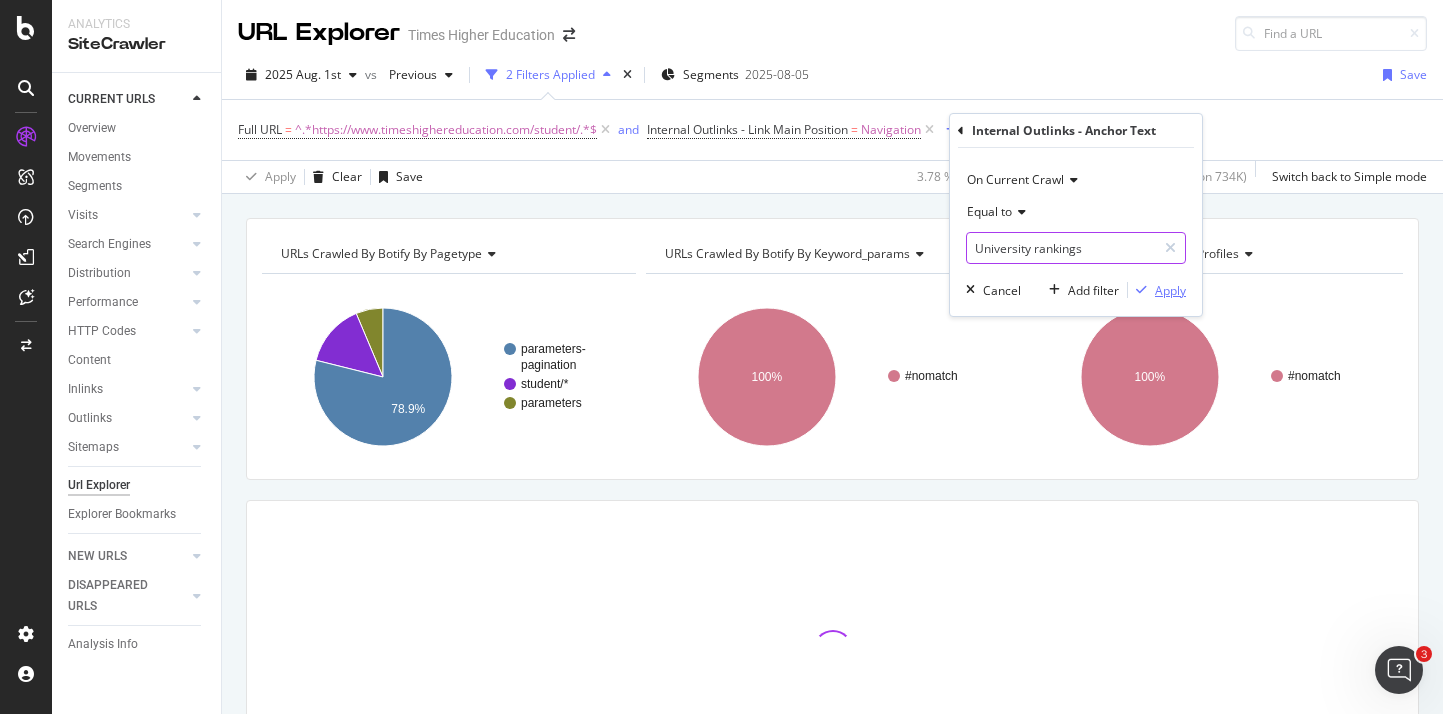 type on "University rankings" 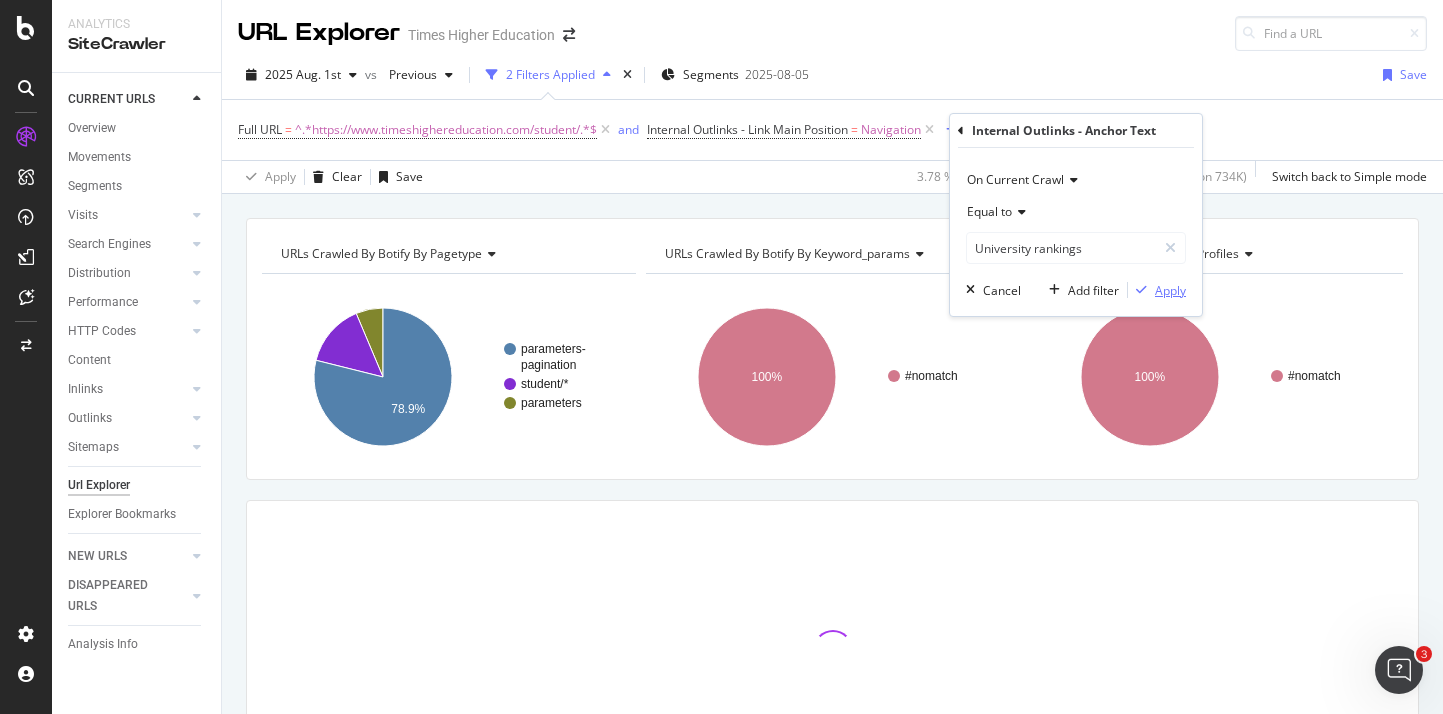 click on "Apply" at bounding box center [1170, 290] 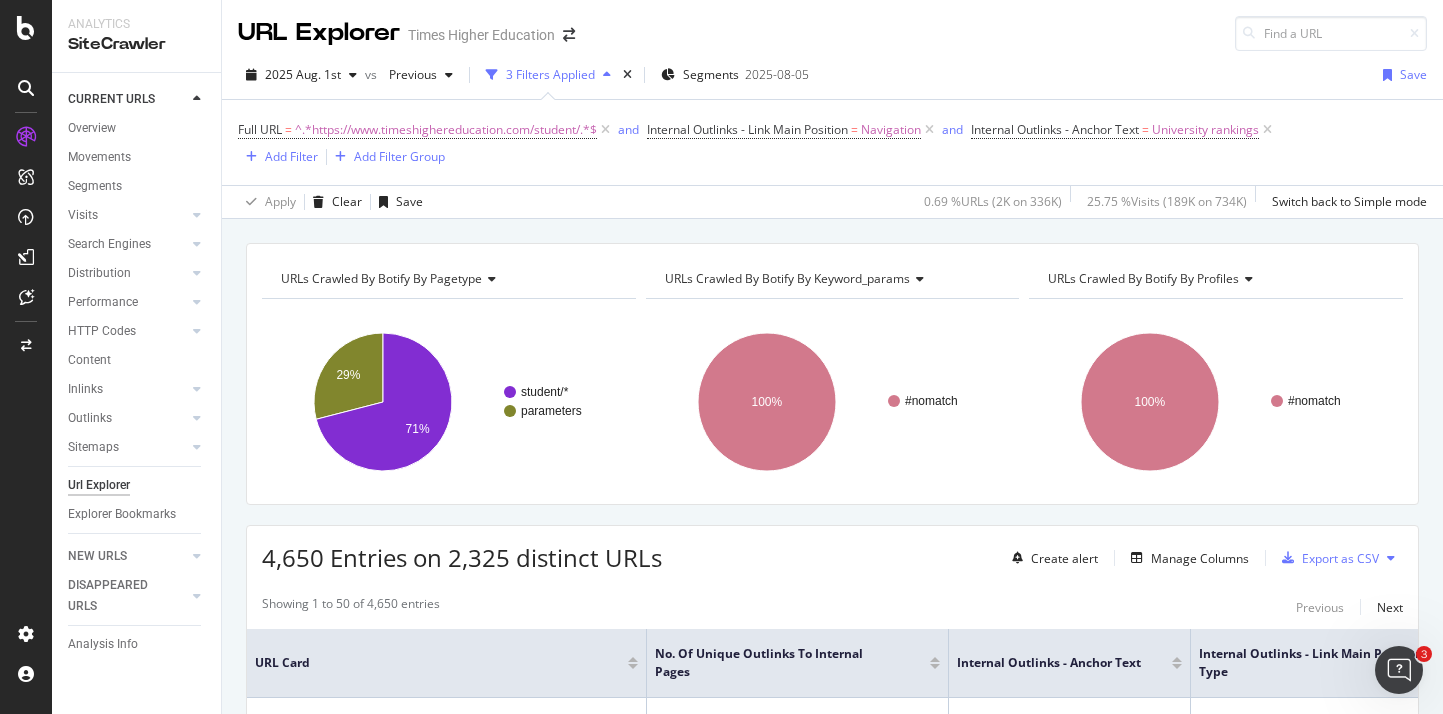 scroll, scrollTop: 676, scrollLeft: 0, axis: vertical 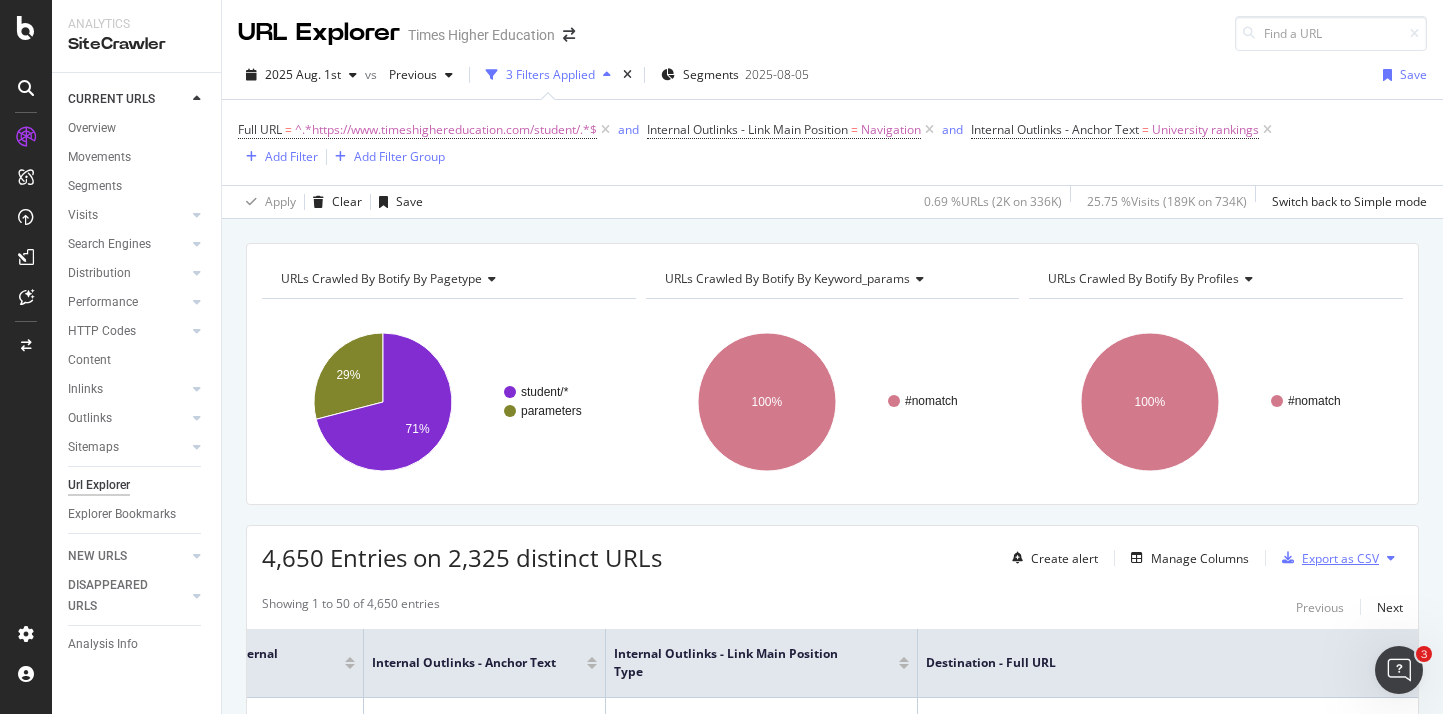 click on "Export as CSV" at bounding box center (1340, 558) 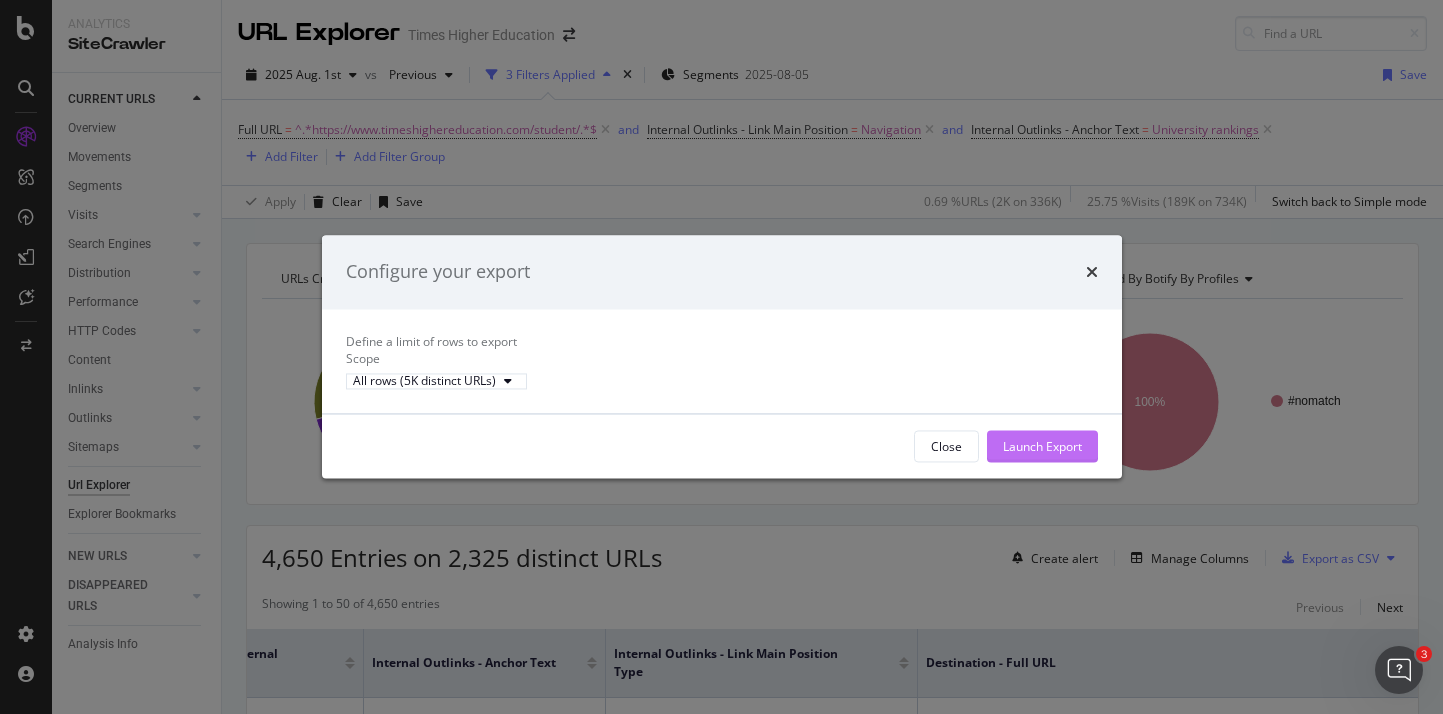 click on "Launch Export" at bounding box center [1042, 446] 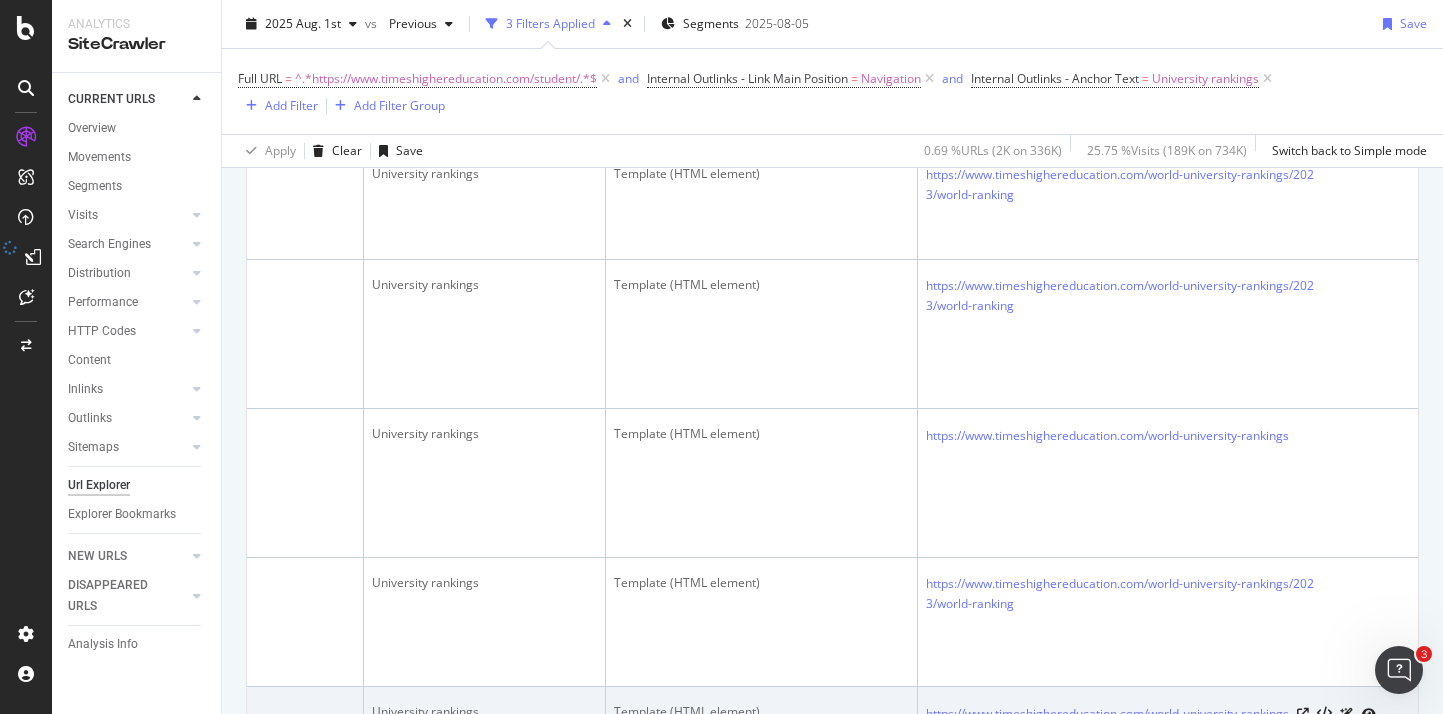 scroll, scrollTop: 1943, scrollLeft: 0, axis: vertical 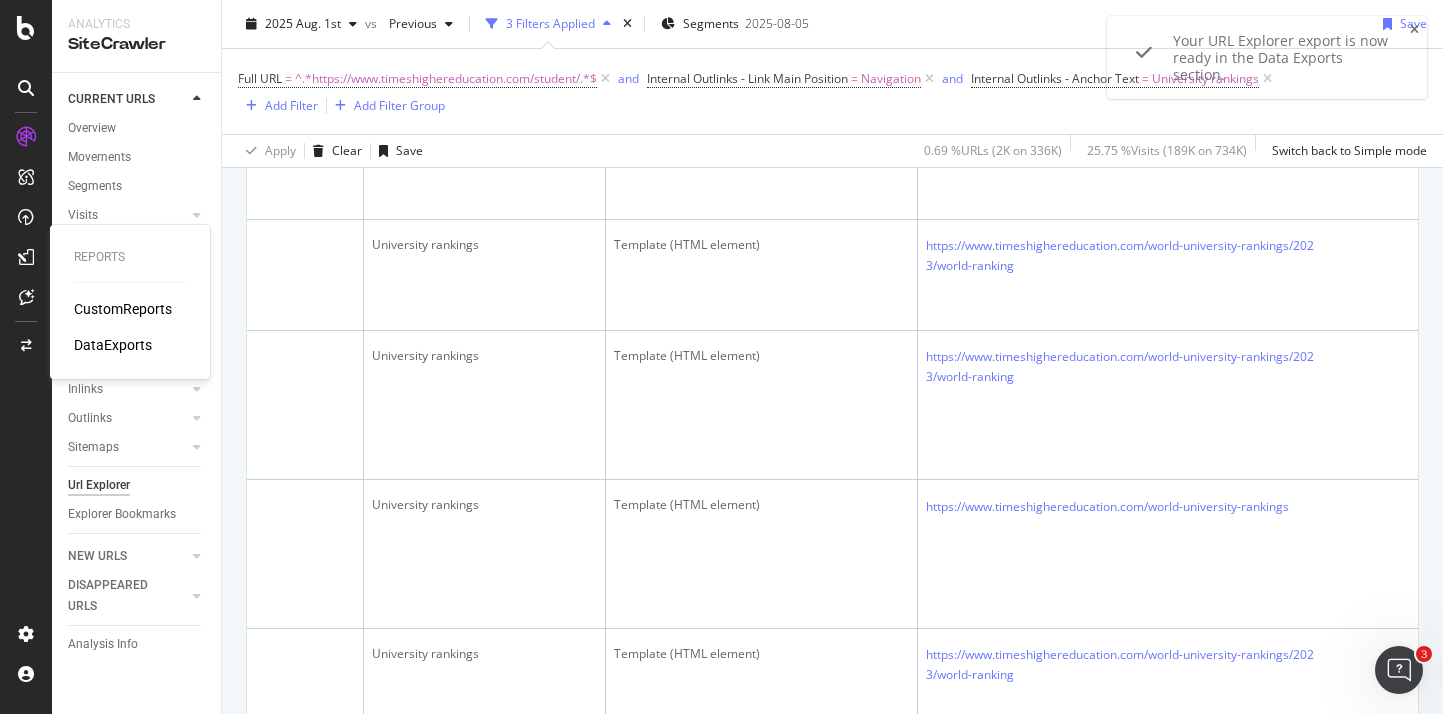 click on "DataExports" at bounding box center (113, 345) 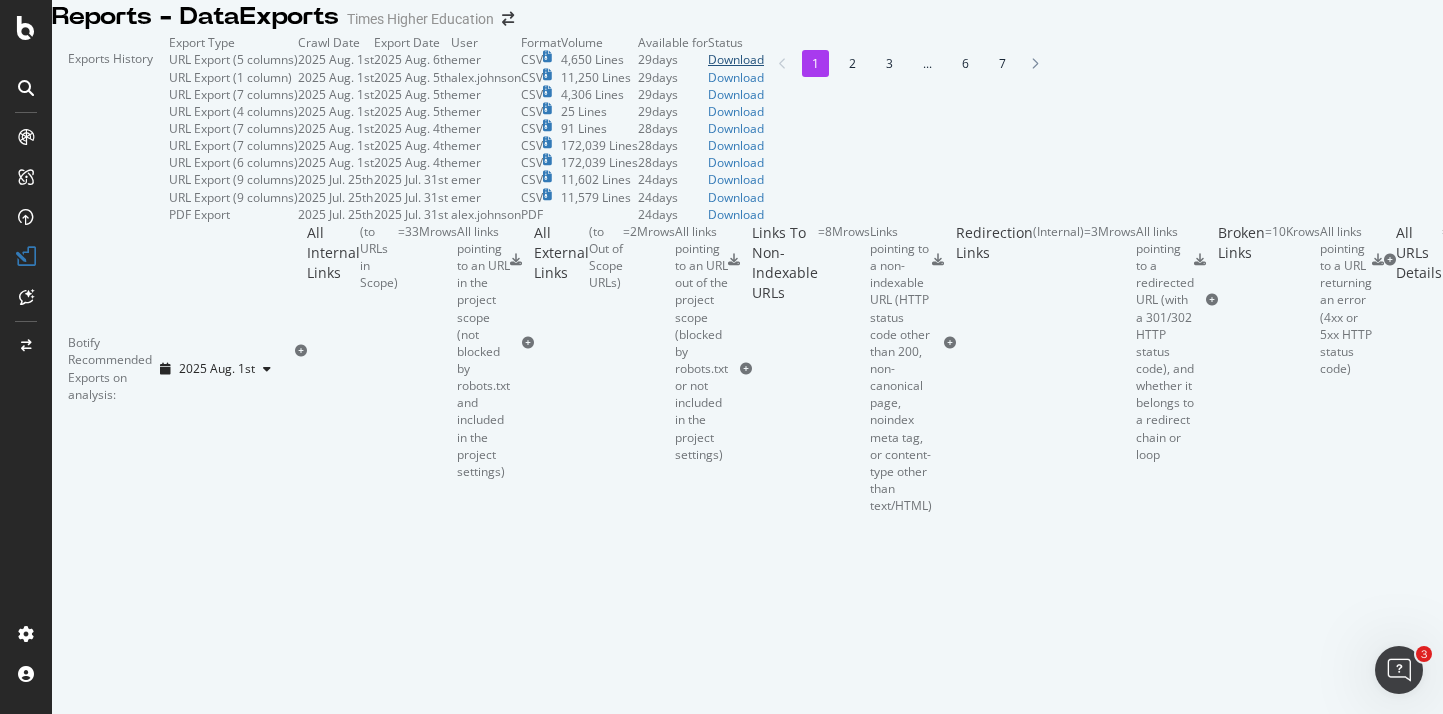 click on "Download" at bounding box center (736, 59) 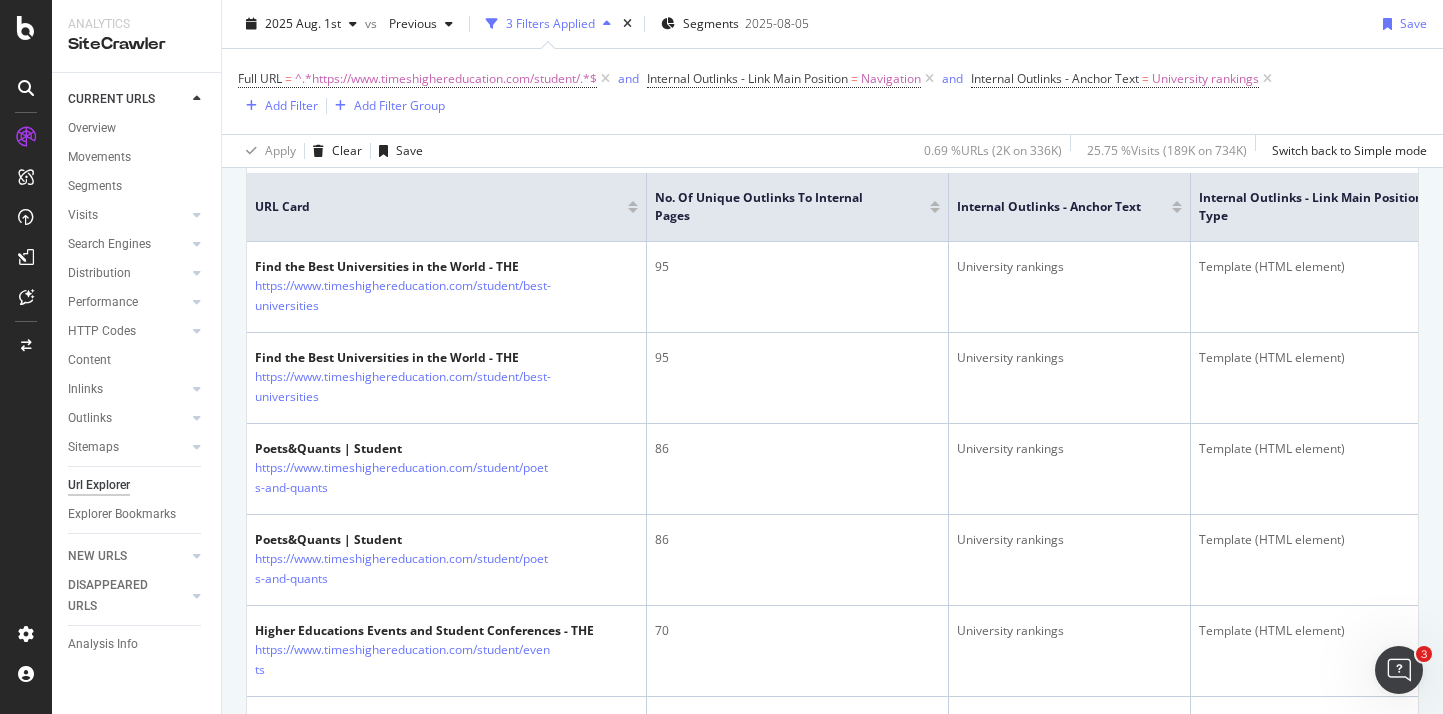 scroll, scrollTop: 458, scrollLeft: 0, axis: vertical 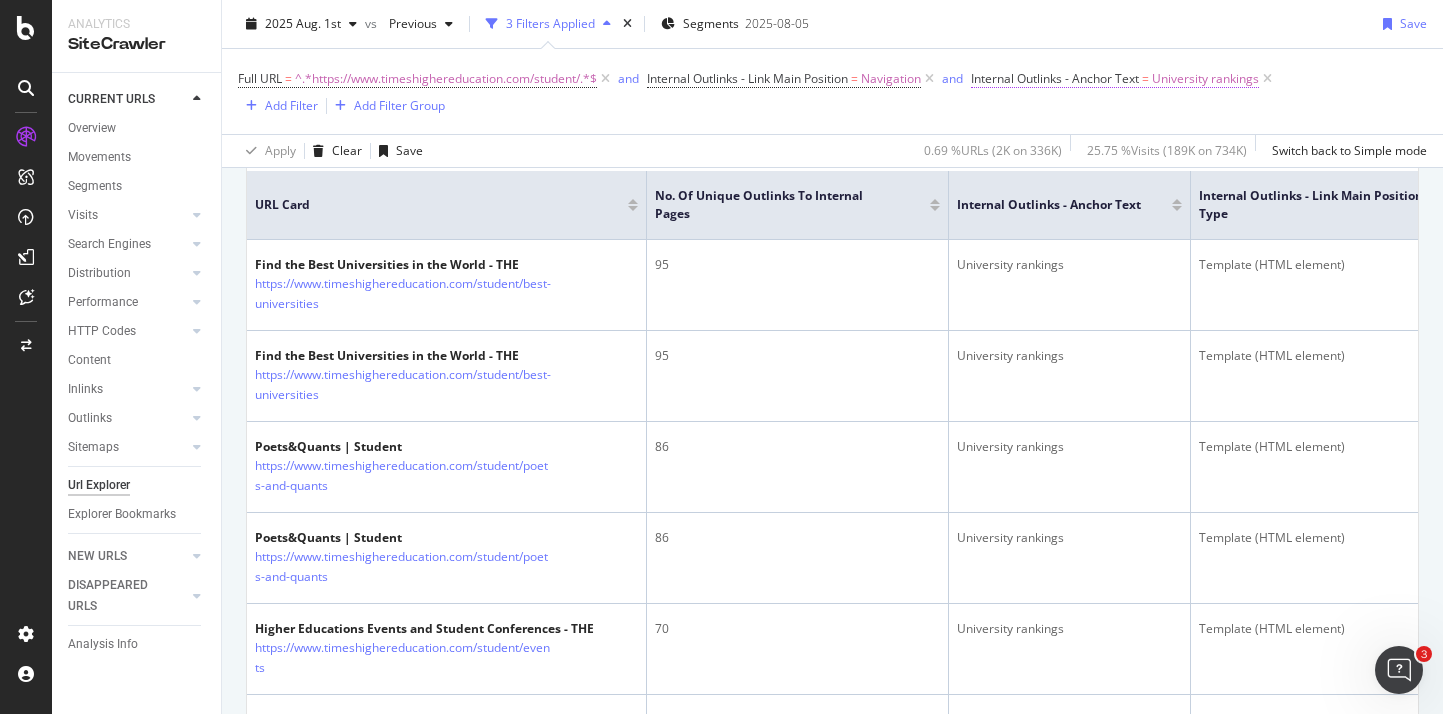 click on "Internal Outlinks - Anchor Text" at bounding box center (1055, 78) 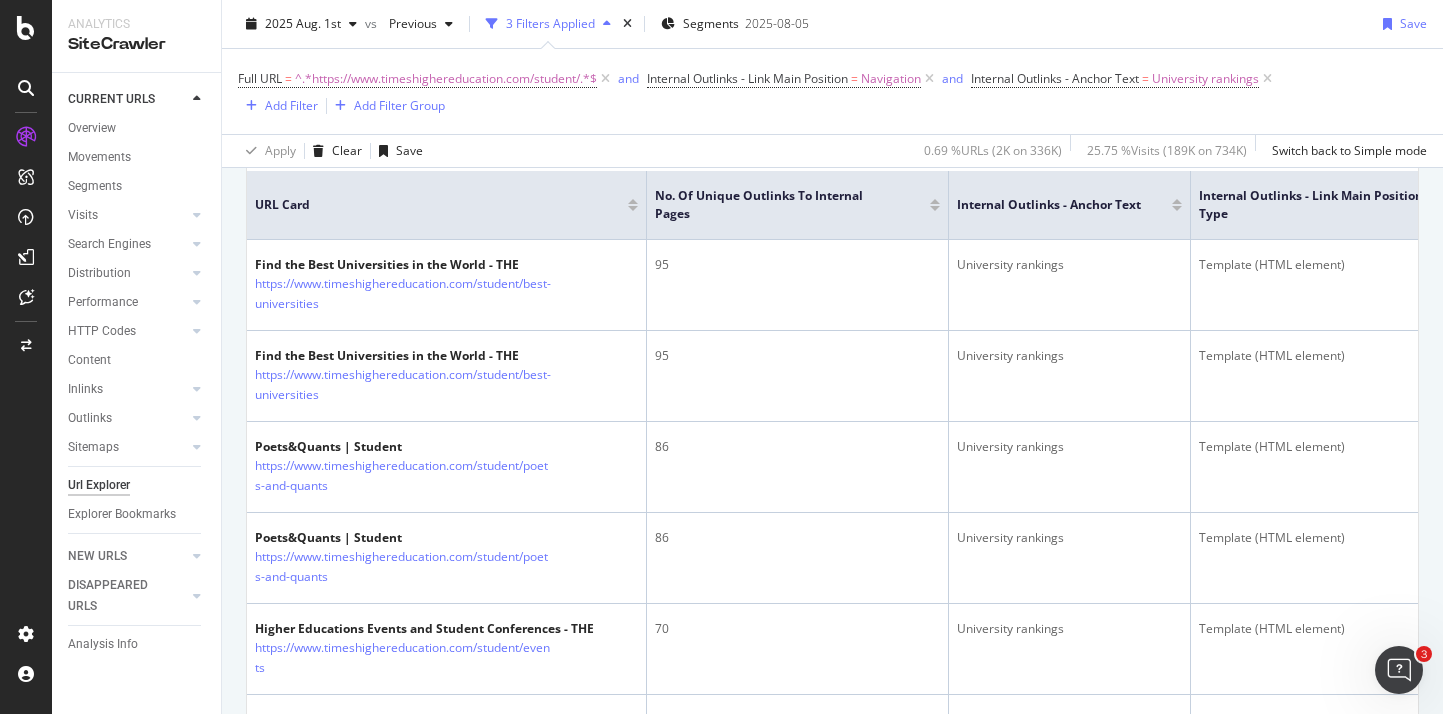 click on "Full URL = ^.*https://www.timeshighereducation.com/student/.*$ and Internal Outlinks - Link Main Position = Navigation and Internal Outlinks - Anchor Text = University rankings Add Filter Add Filter Group" at bounding box center [832, 91] 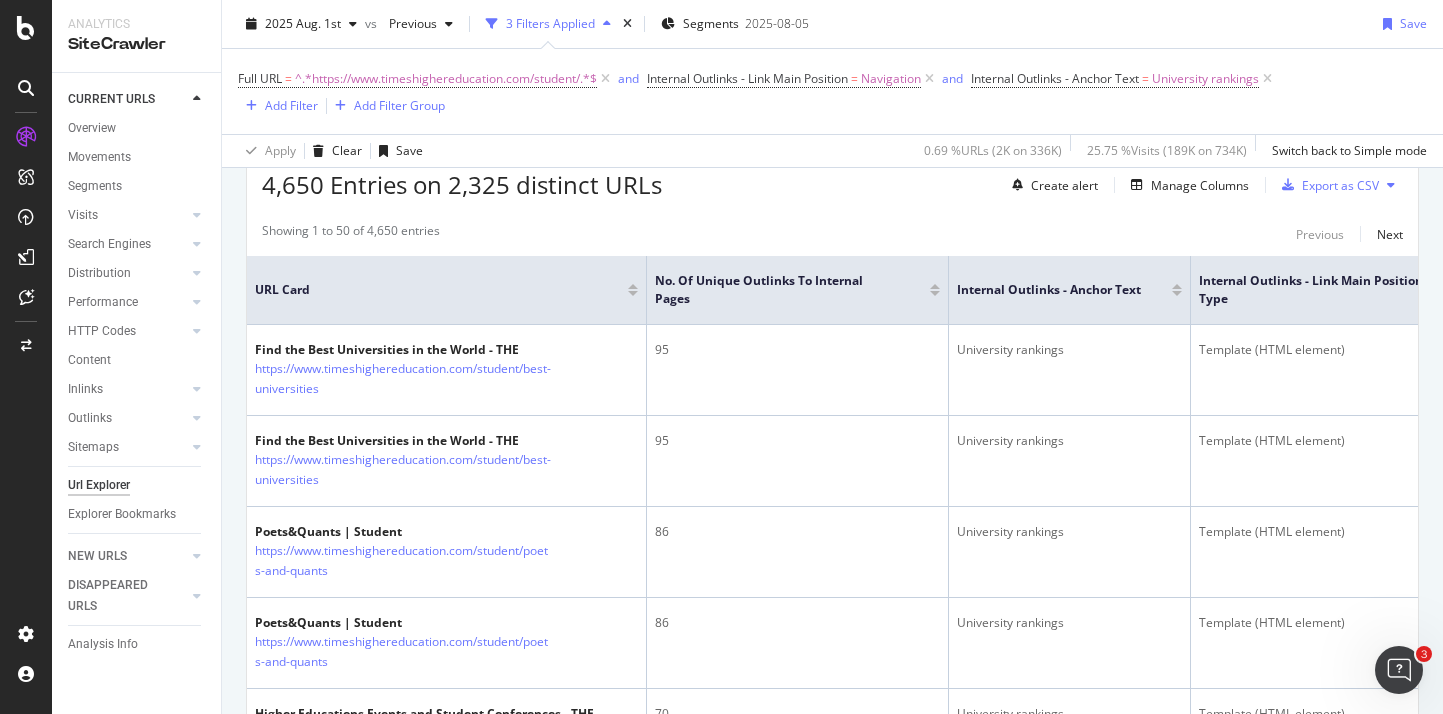 scroll, scrollTop: 367, scrollLeft: 0, axis: vertical 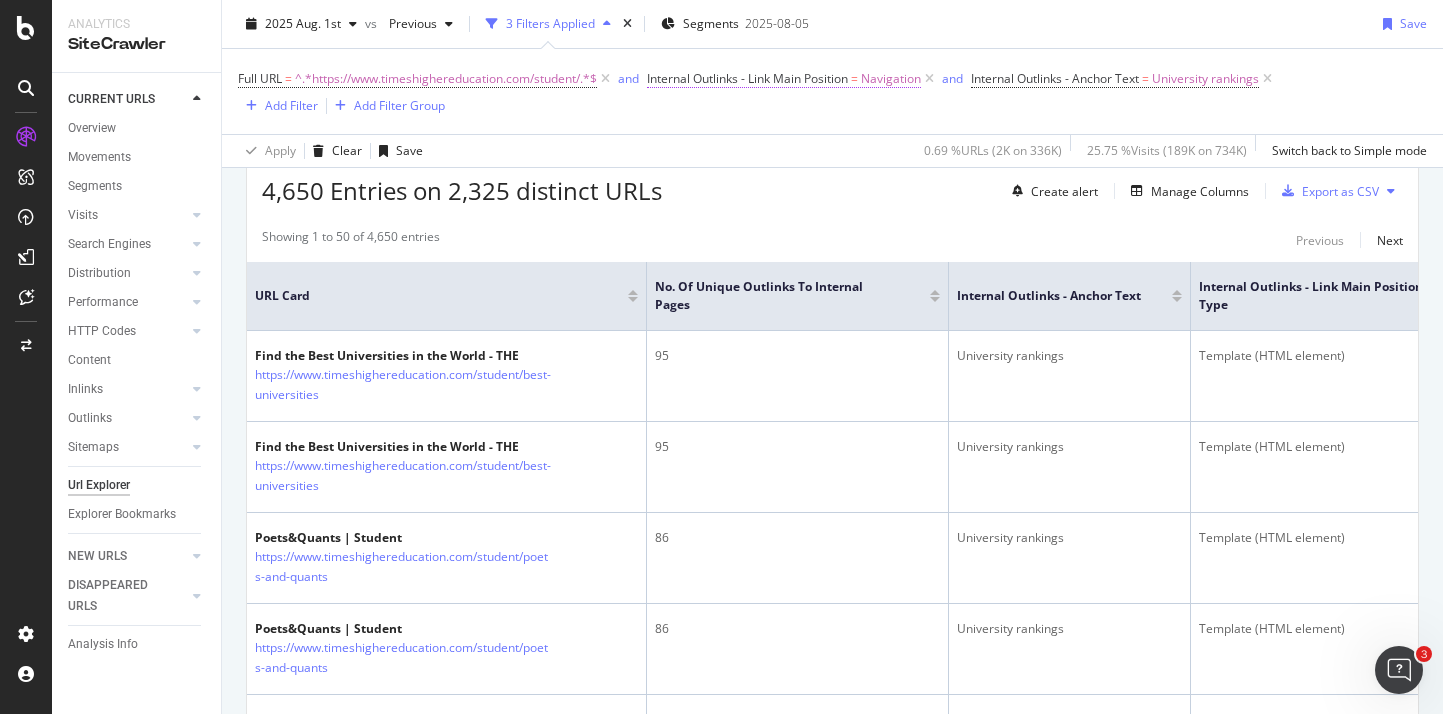 click on "Internal Outlinks - Link Main Position" at bounding box center (747, 78) 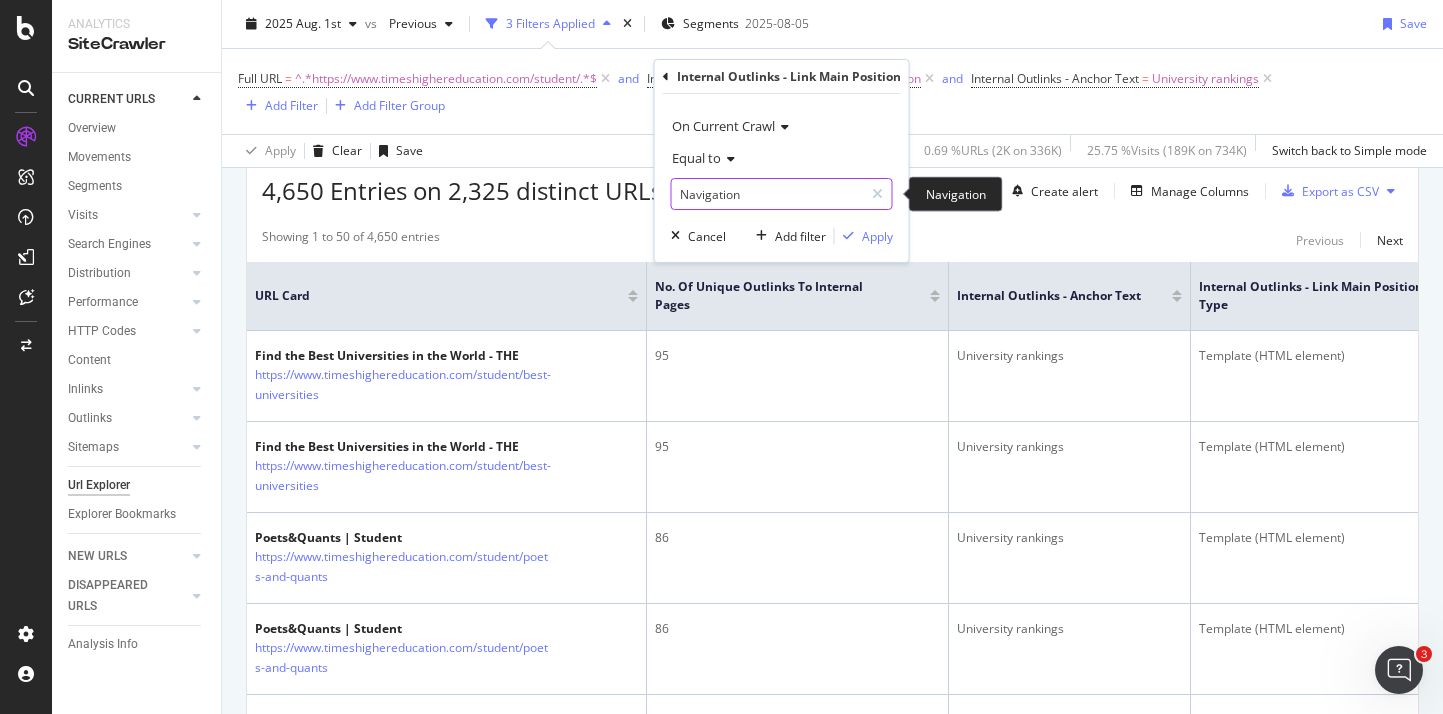 click on "Navigation" at bounding box center [767, 194] 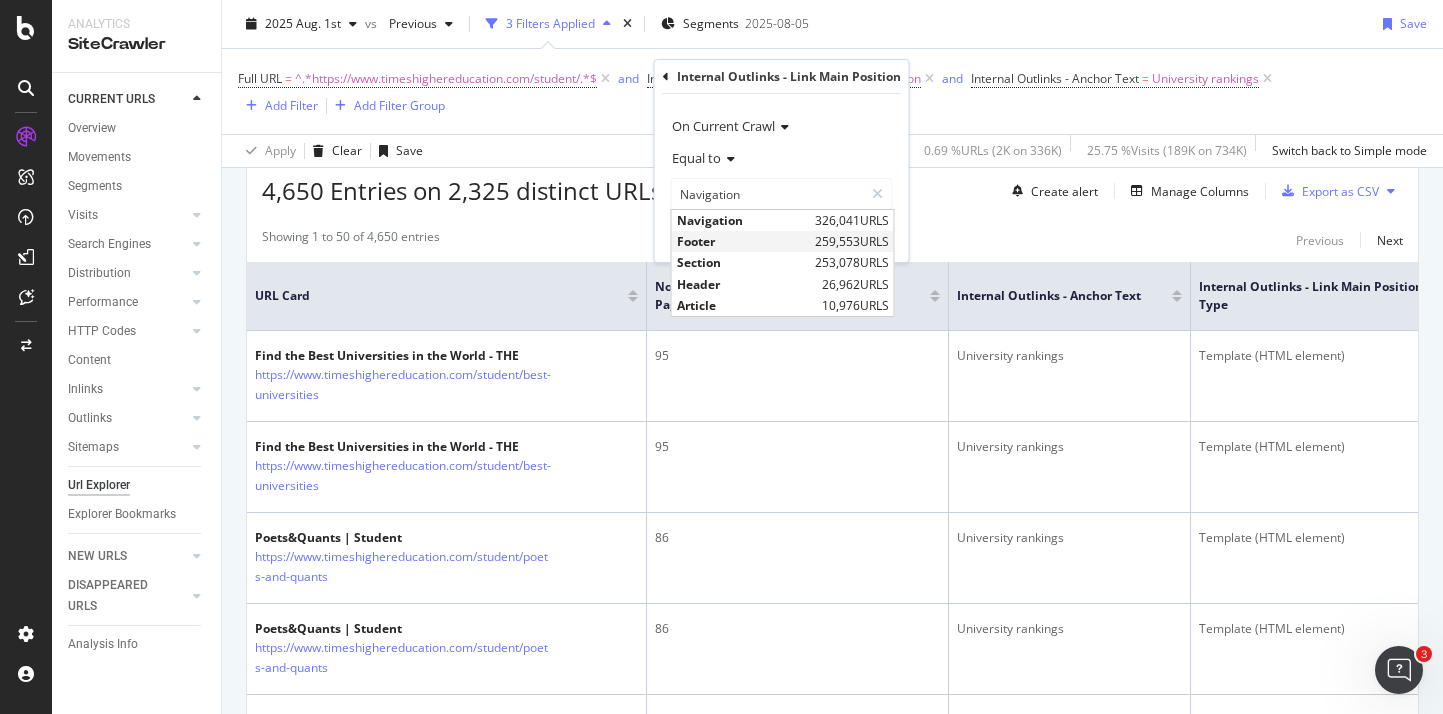 click on "Footer" at bounding box center (743, 241) 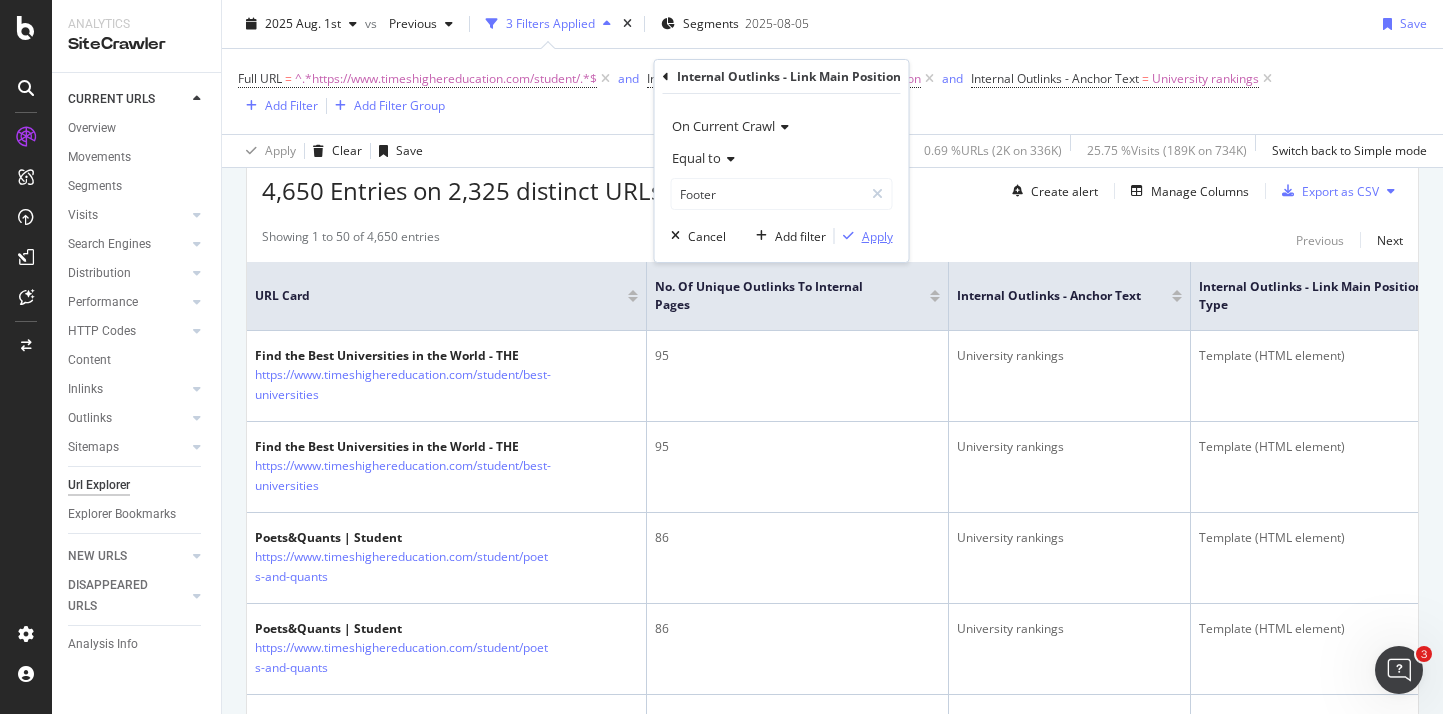 click on "Apply" at bounding box center [877, 236] 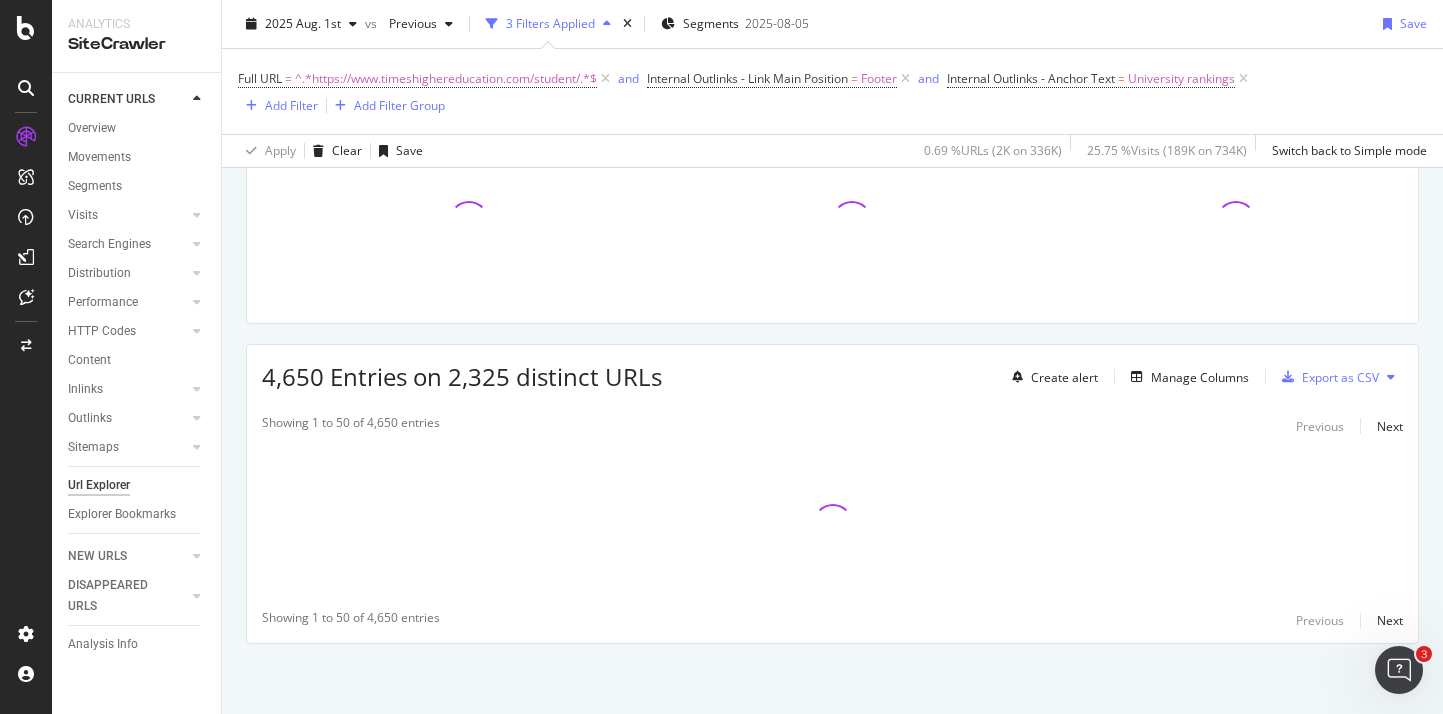 scroll, scrollTop: 181, scrollLeft: 0, axis: vertical 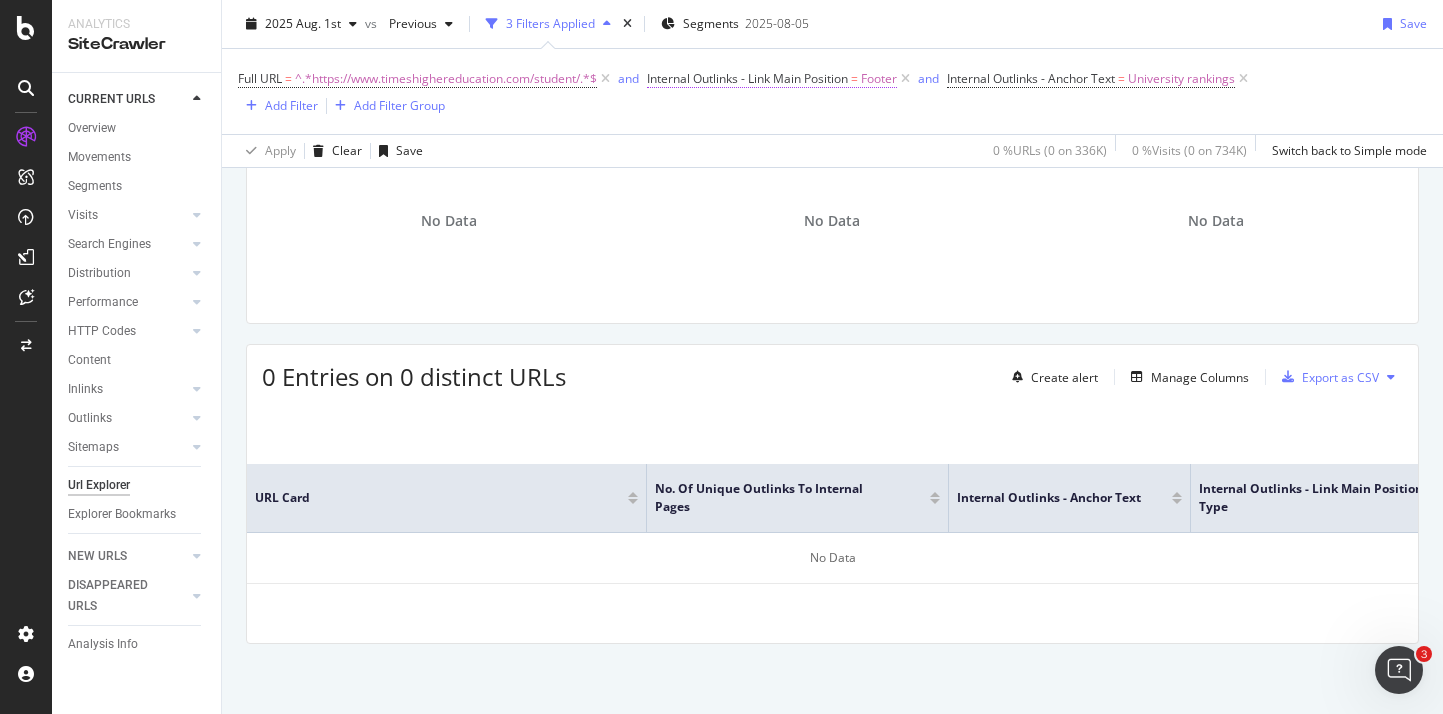 click on "Internal Outlinks - Link Main Position" at bounding box center [747, 78] 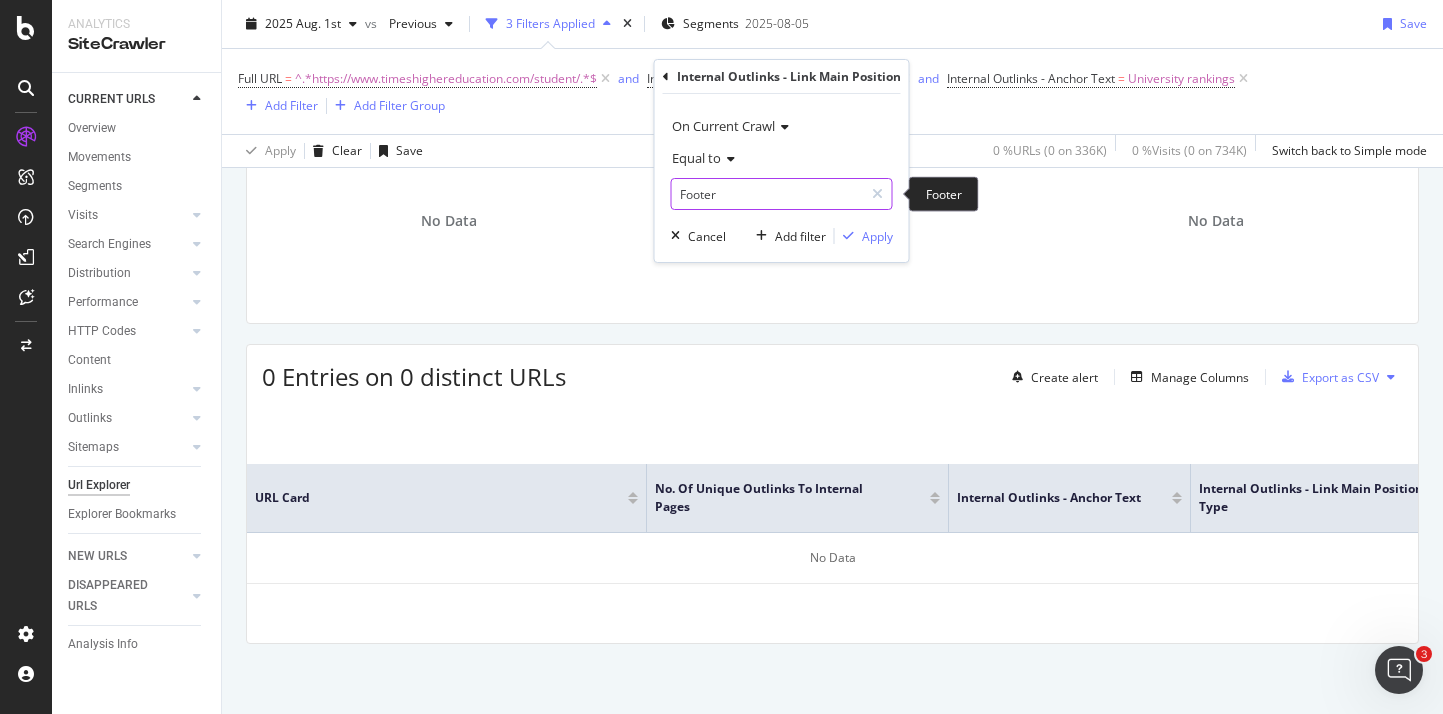 click on "Footer" at bounding box center [767, 194] 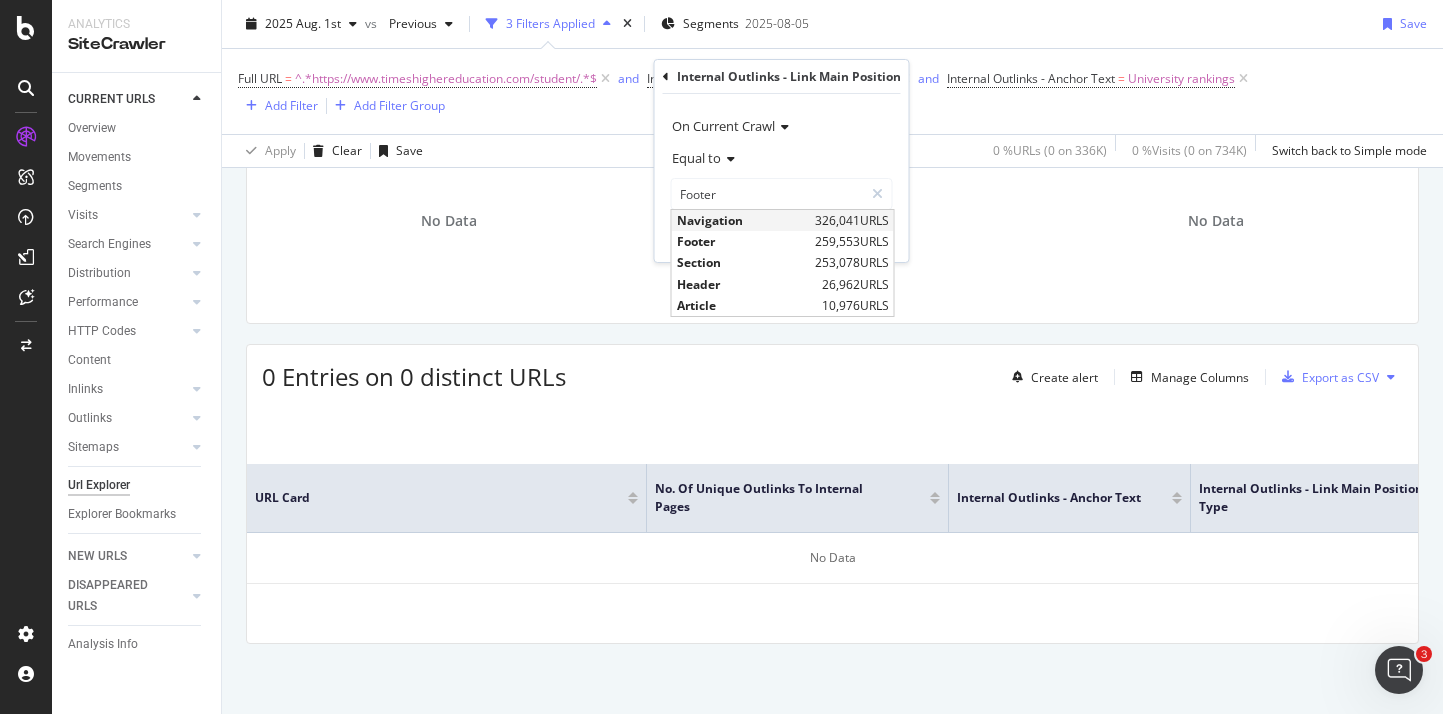 click on "Navigation" at bounding box center (743, 220) 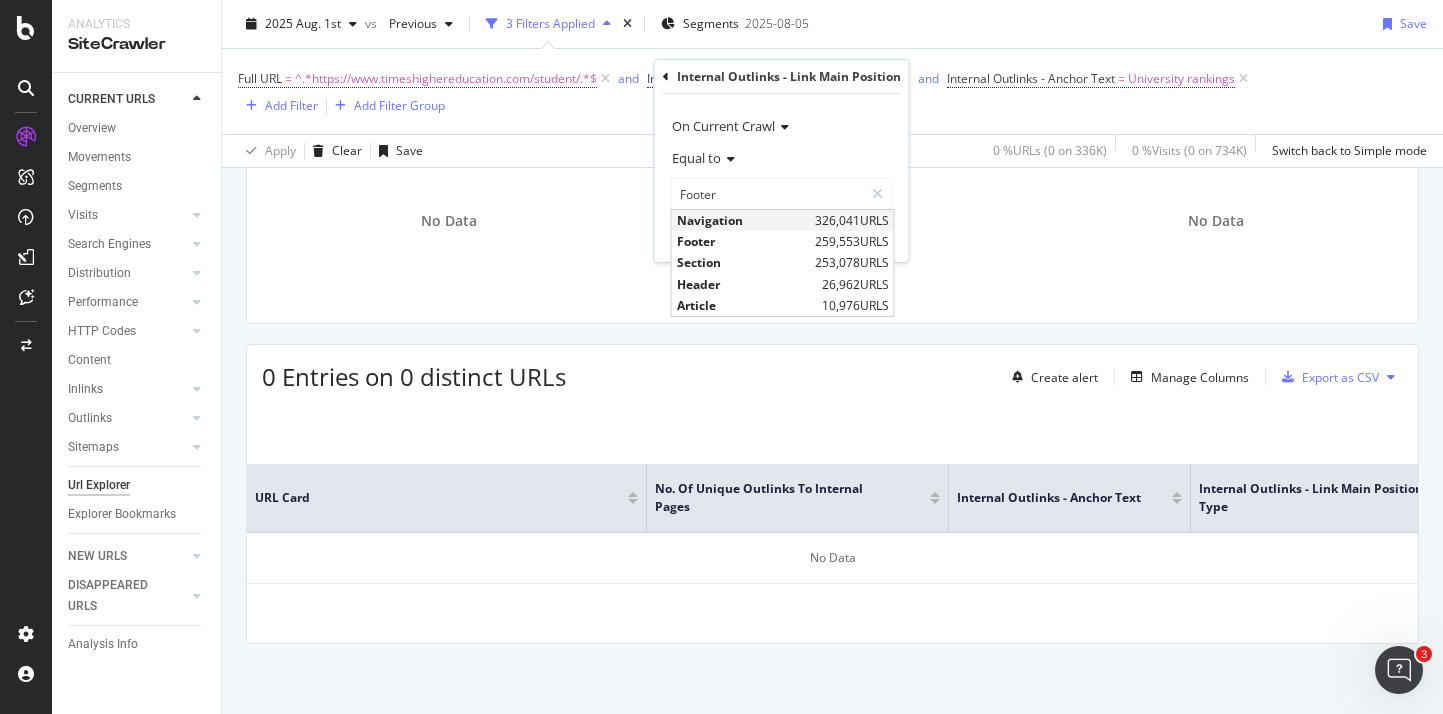 type on "Navigation" 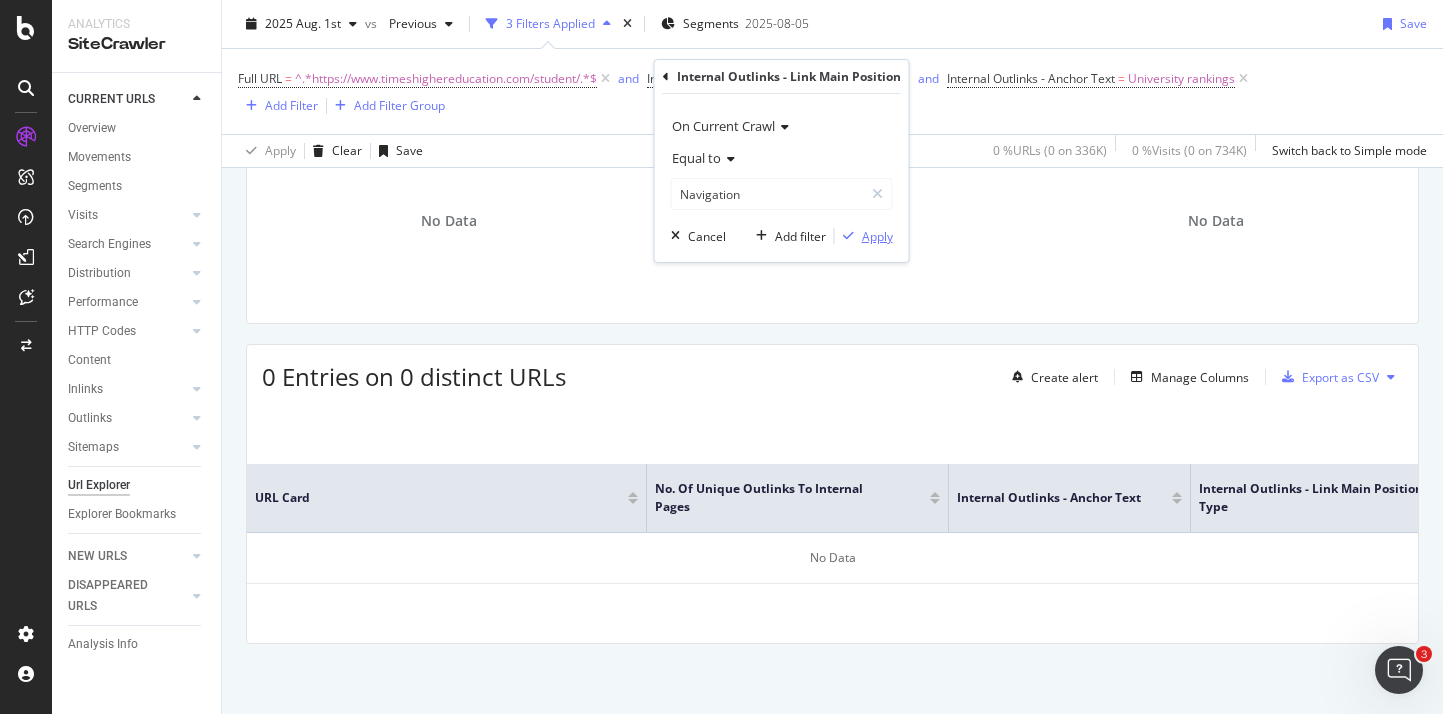 click on "Apply" at bounding box center [877, 236] 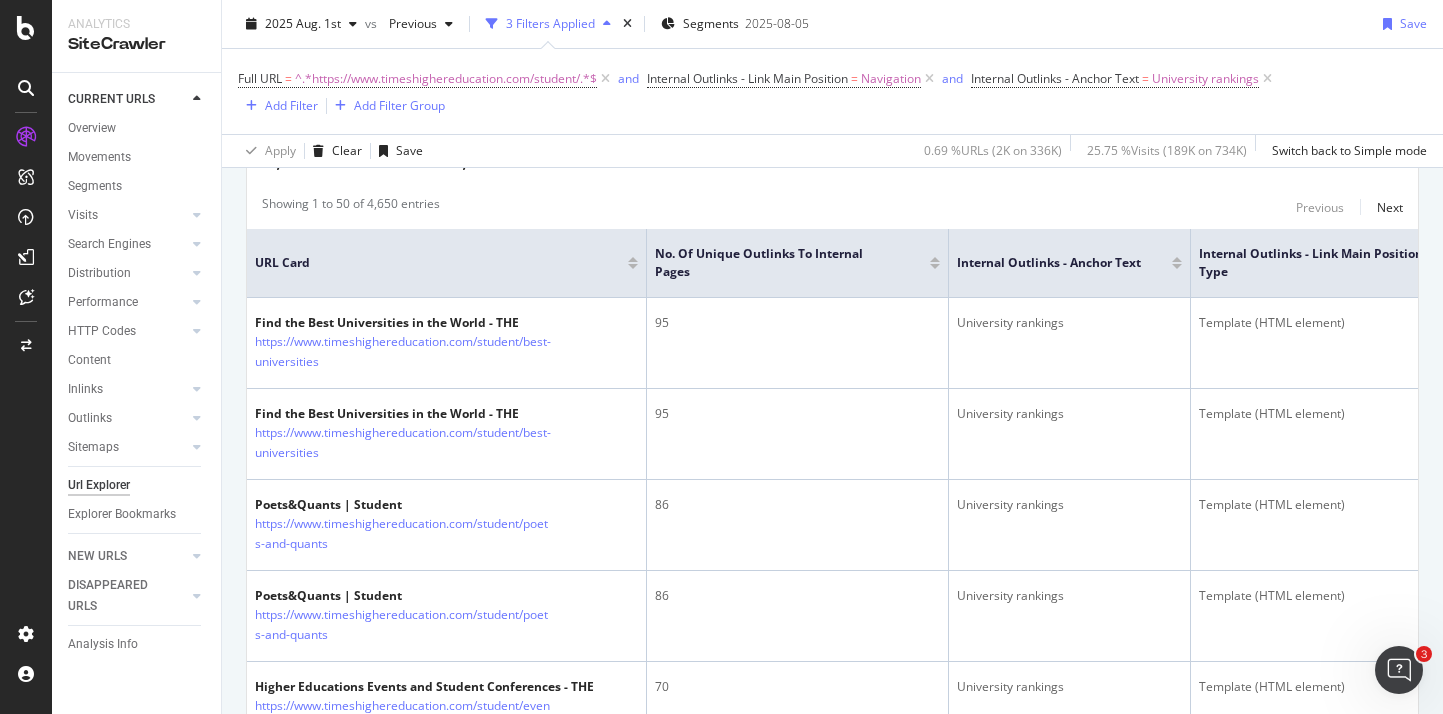 scroll, scrollTop: 403, scrollLeft: 0, axis: vertical 